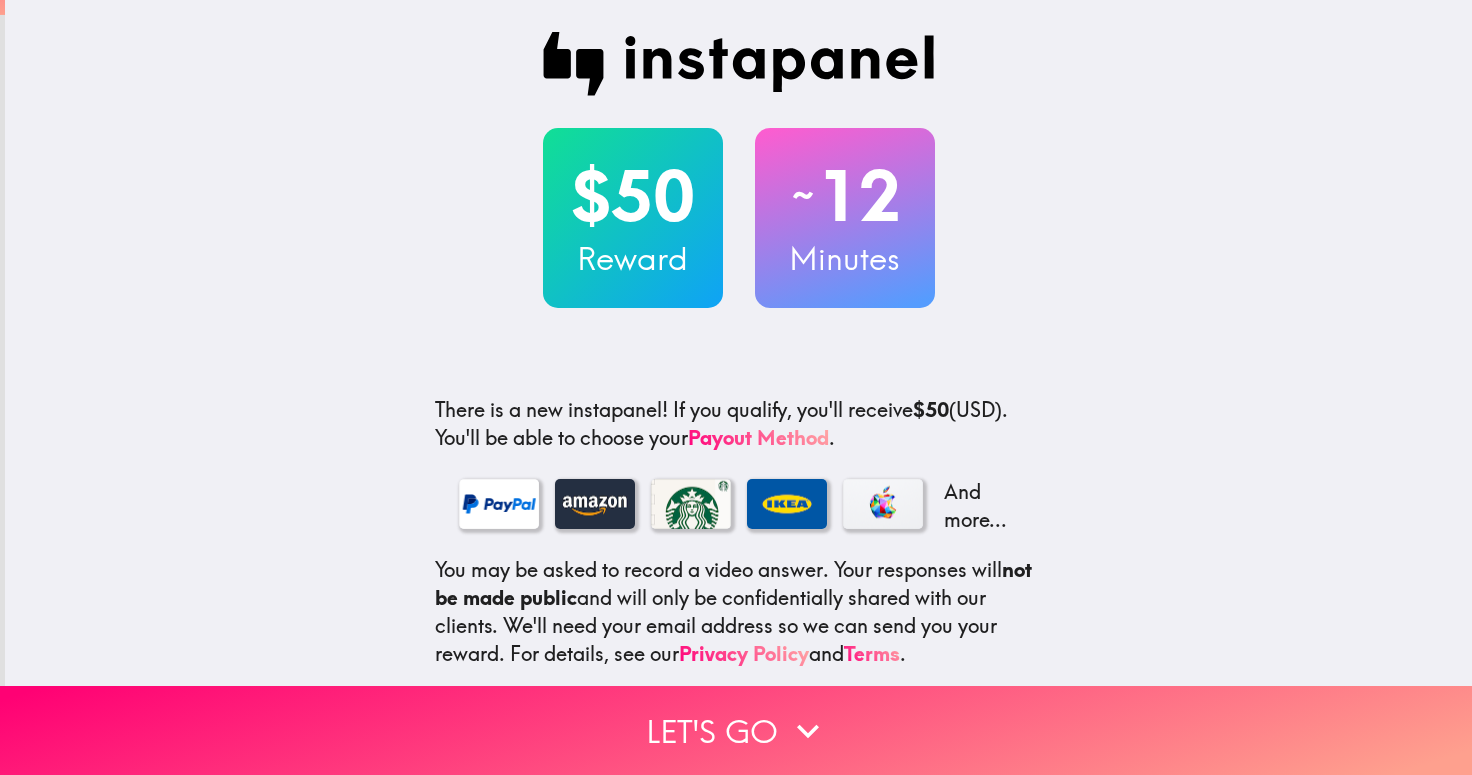 scroll, scrollTop: 0, scrollLeft: 0, axis: both 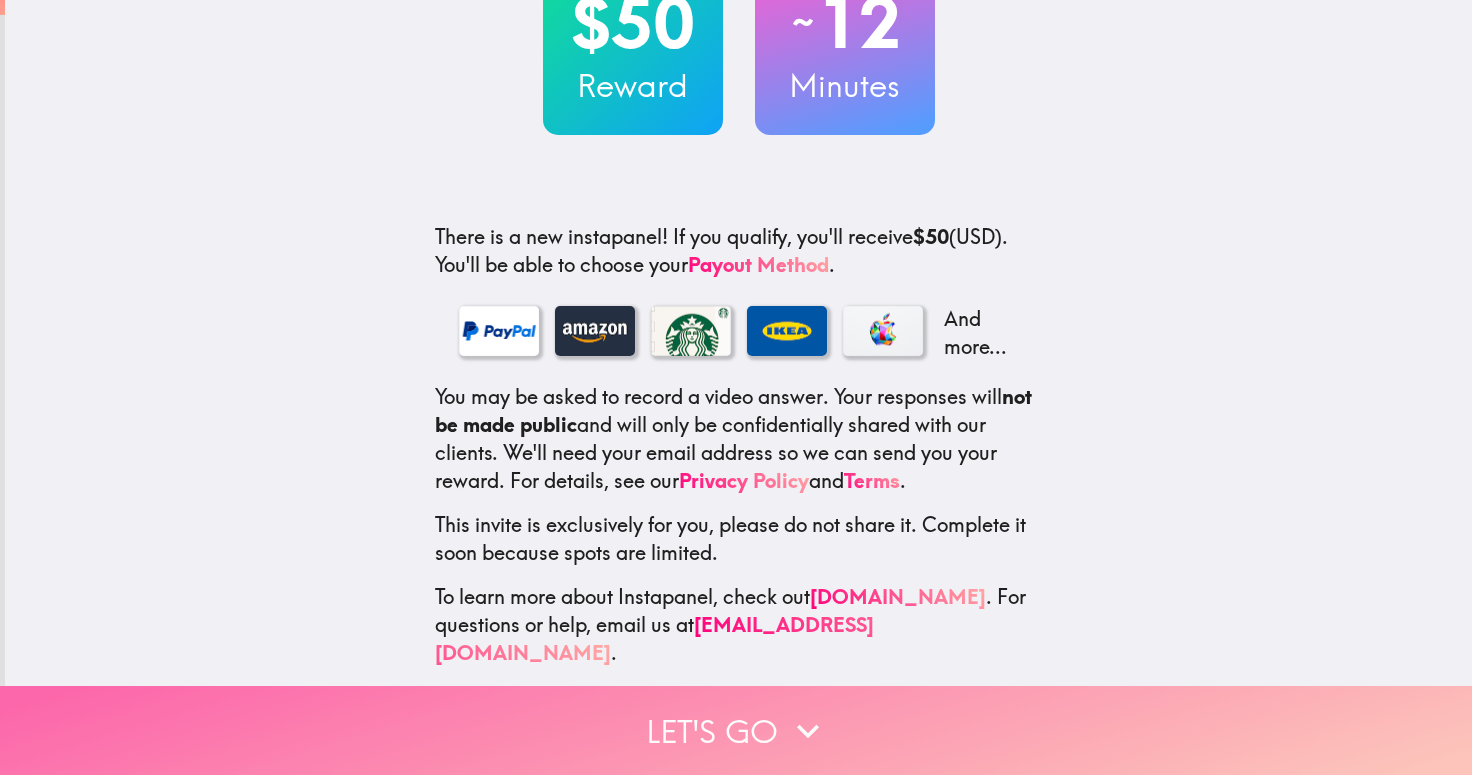 click on "Let's go" at bounding box center [736, 730] 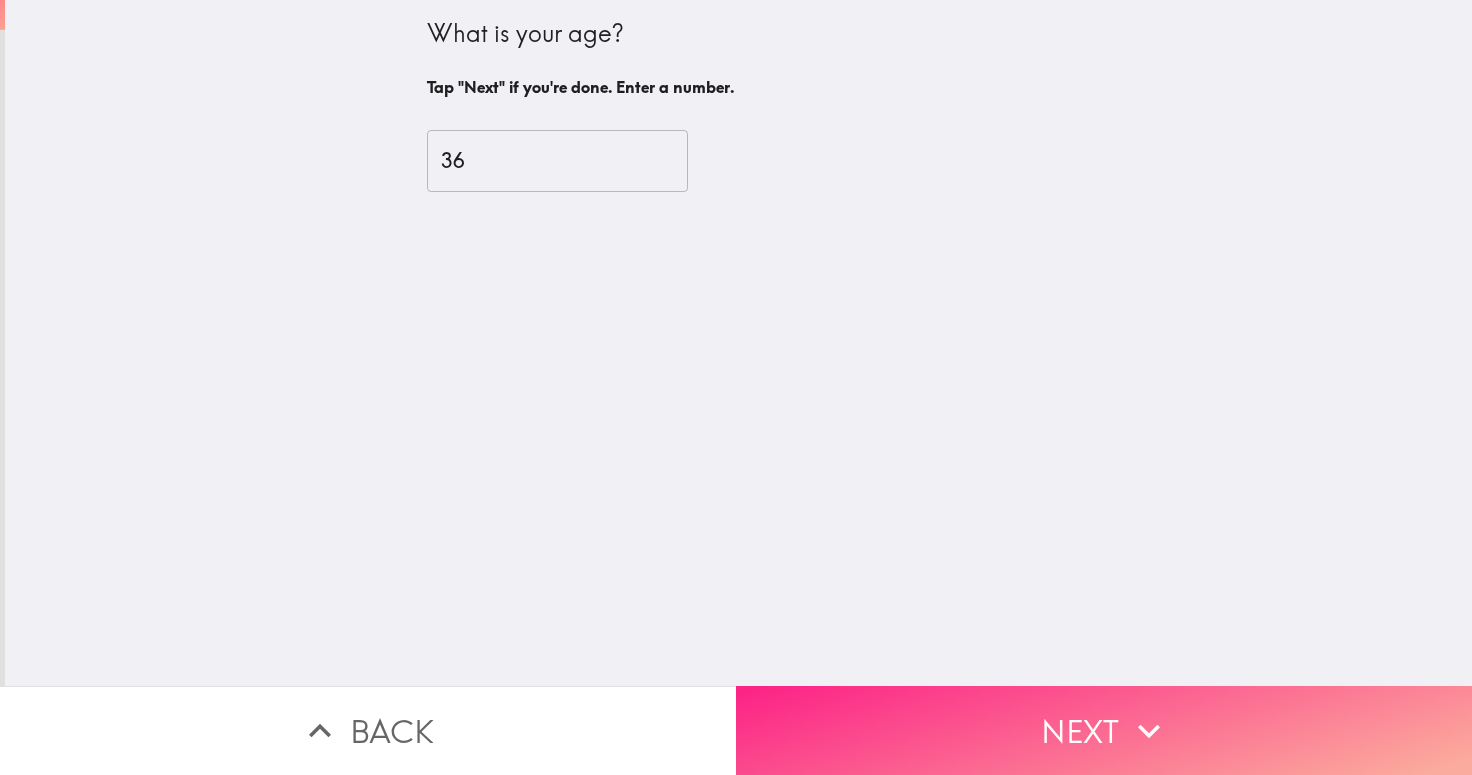 click on "Next" at bounding box center [1104, 730] 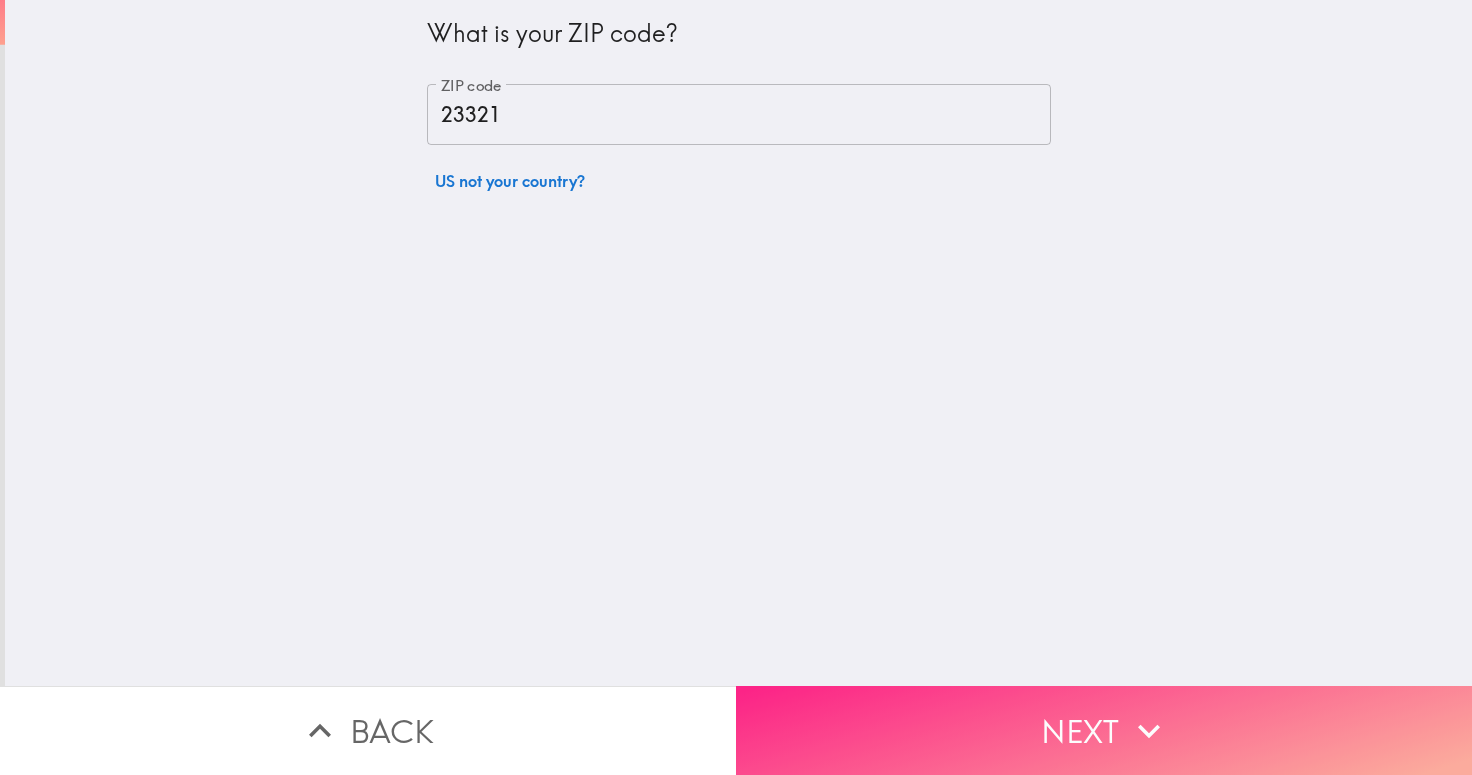 click on "Next" at bounding box center [1104, 730] 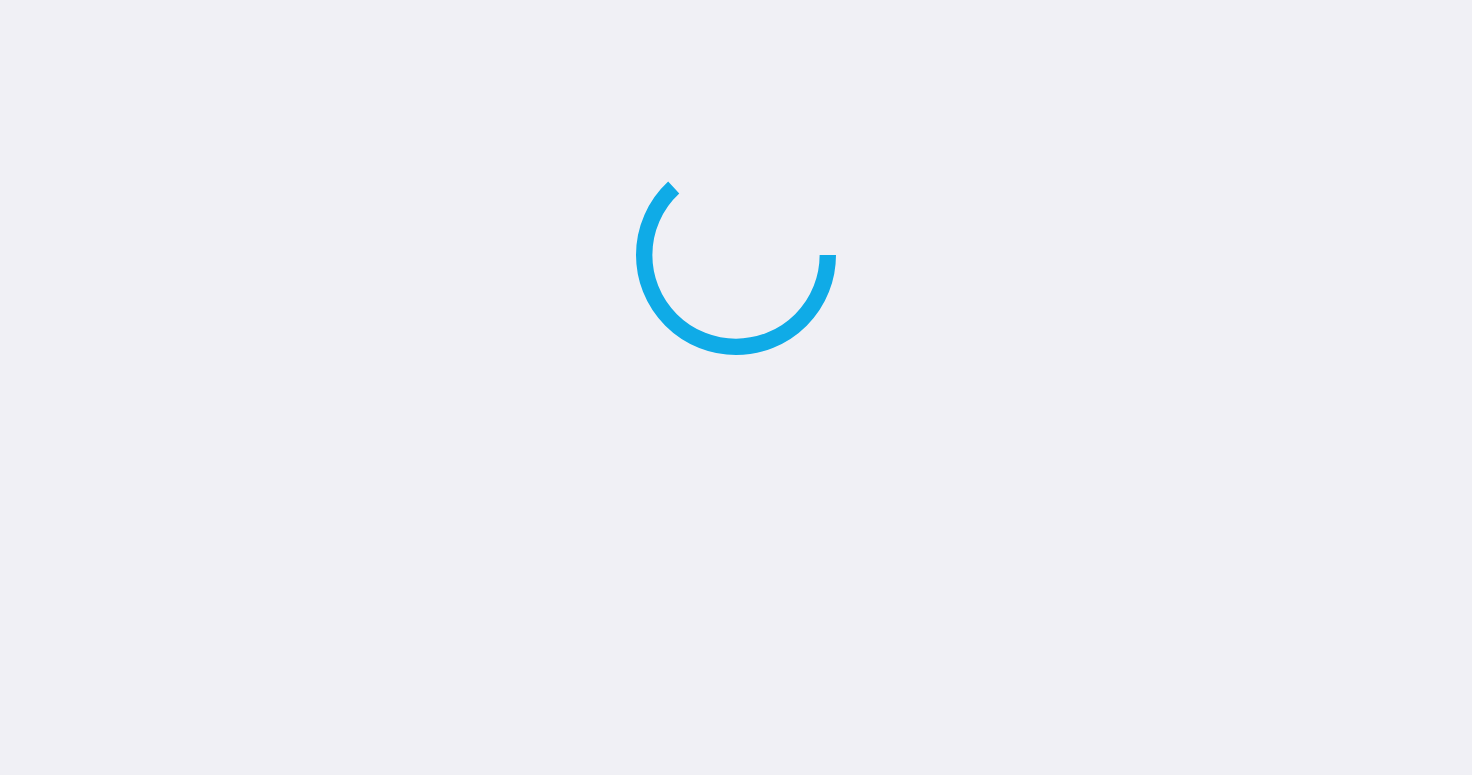 scroll, scrollTop: 0, scrollLeft: 0, axis: both 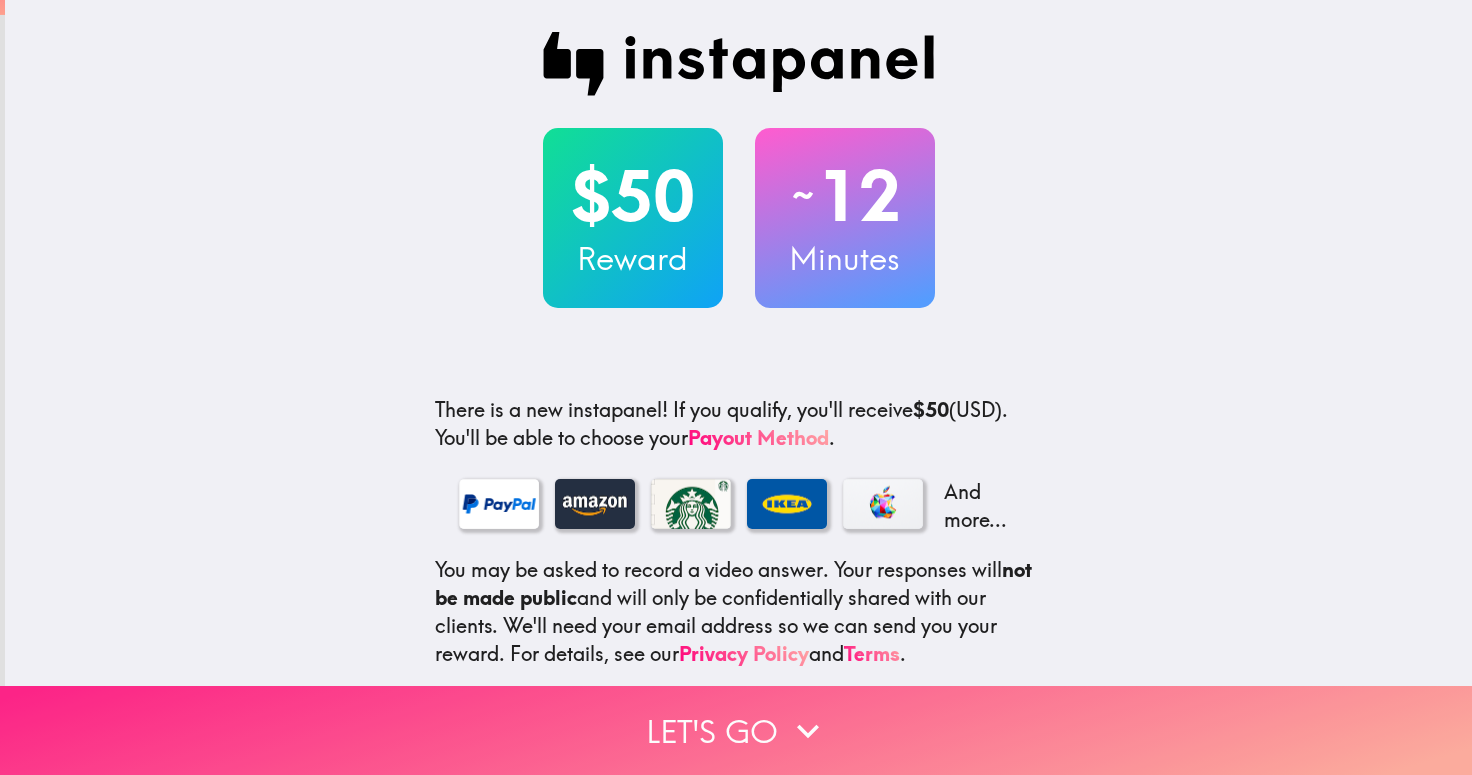 click on "Let's go" at bounding box center [736, 730] 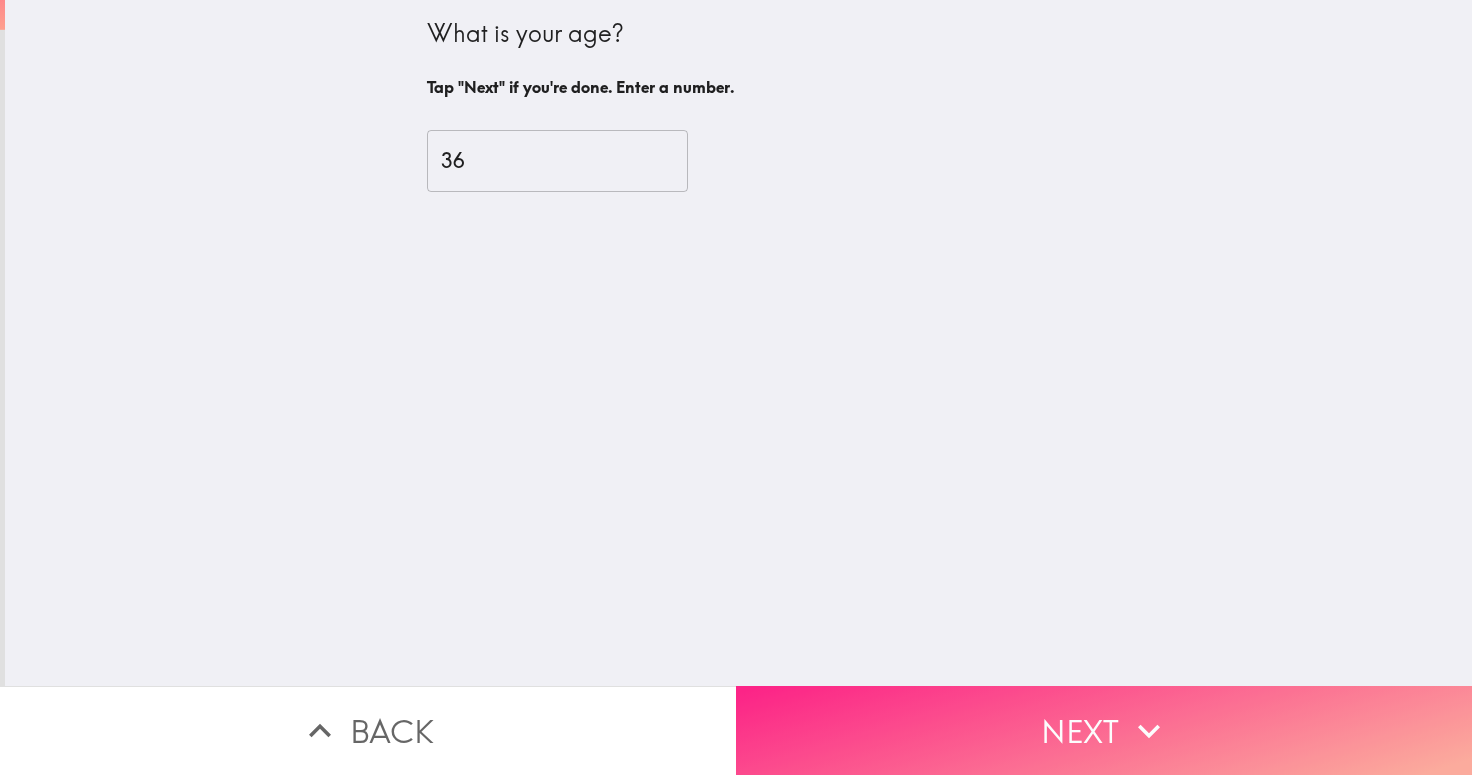 click on "Next" at bounding box center [1104, 730] 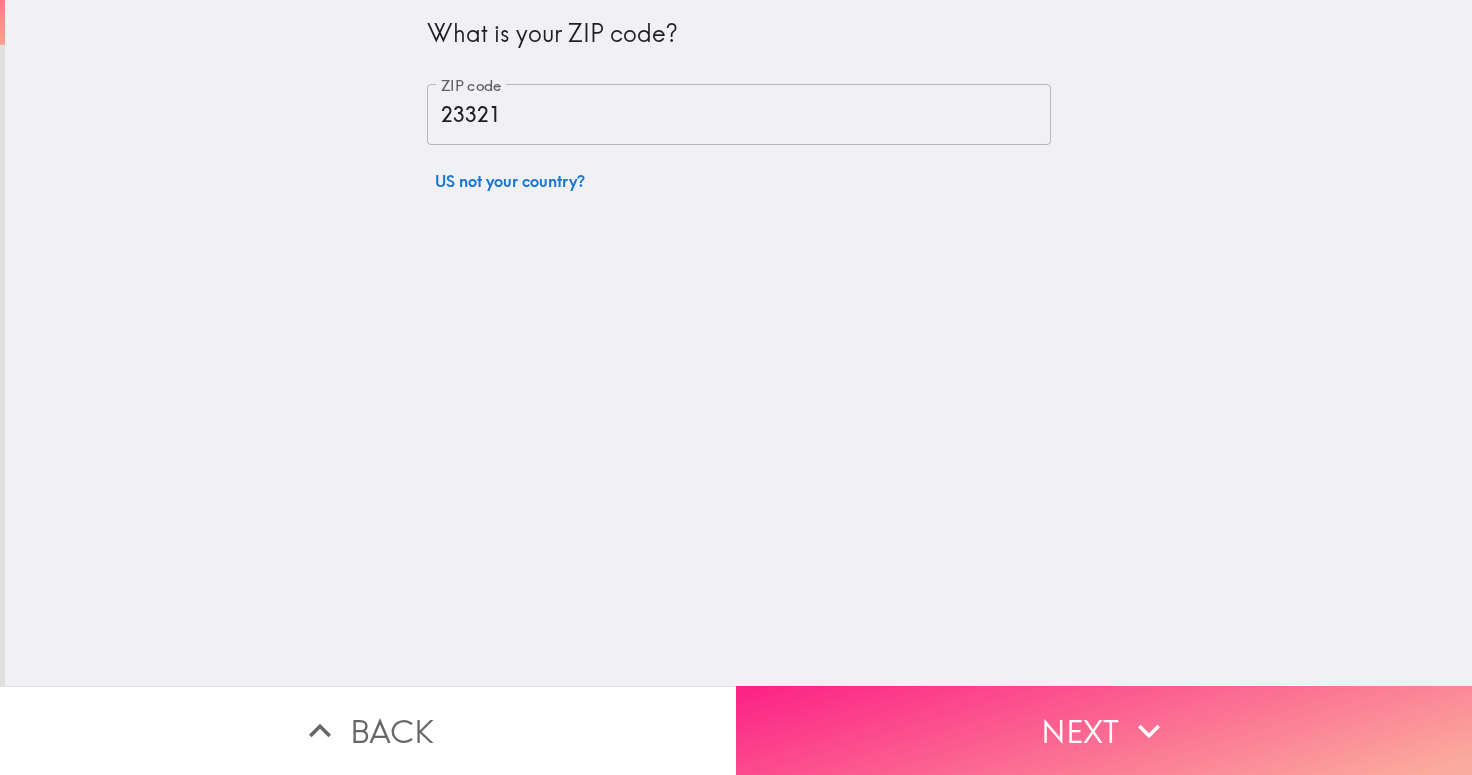 click on "Next" at bounding box center [1104, 730] 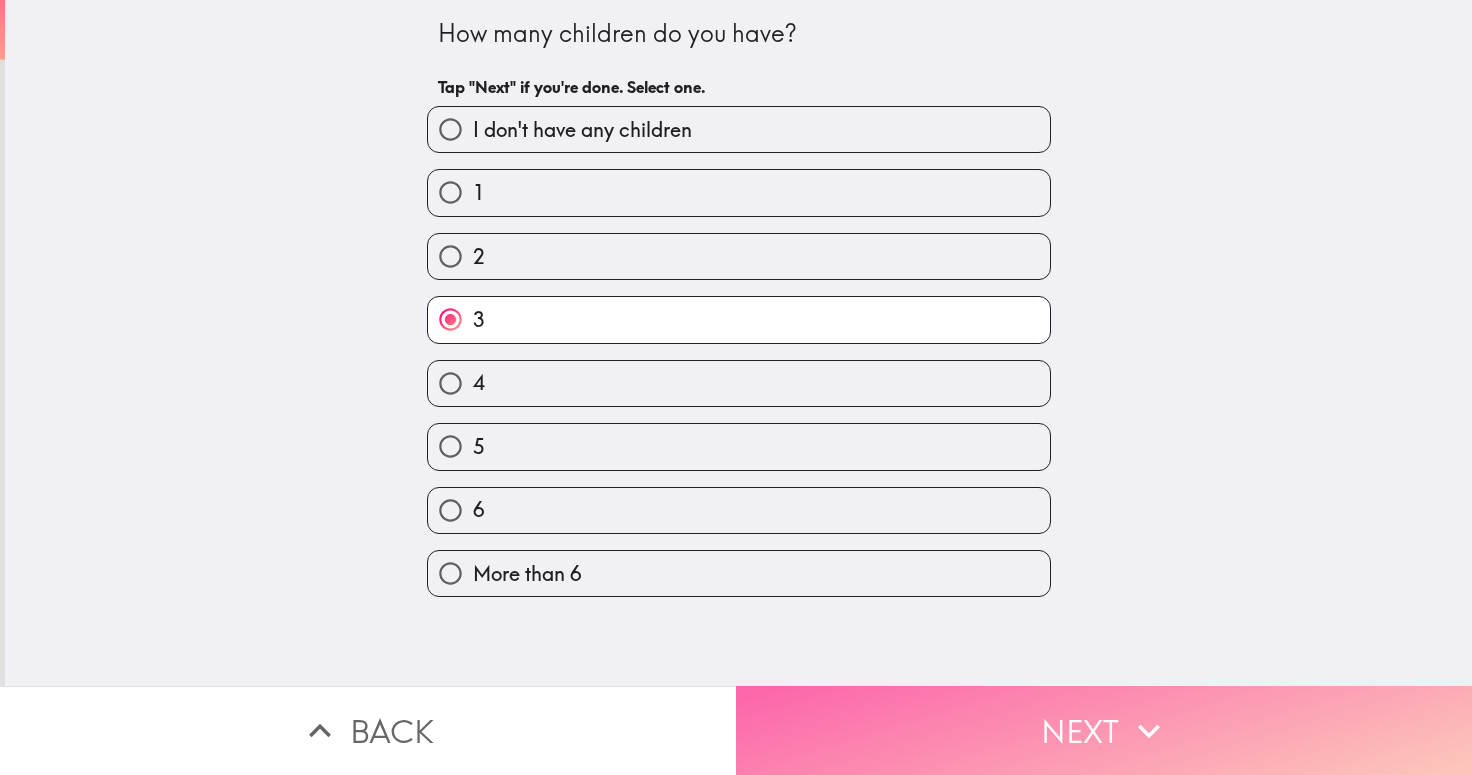 click on "Next" at bounding box center [1104, 730] 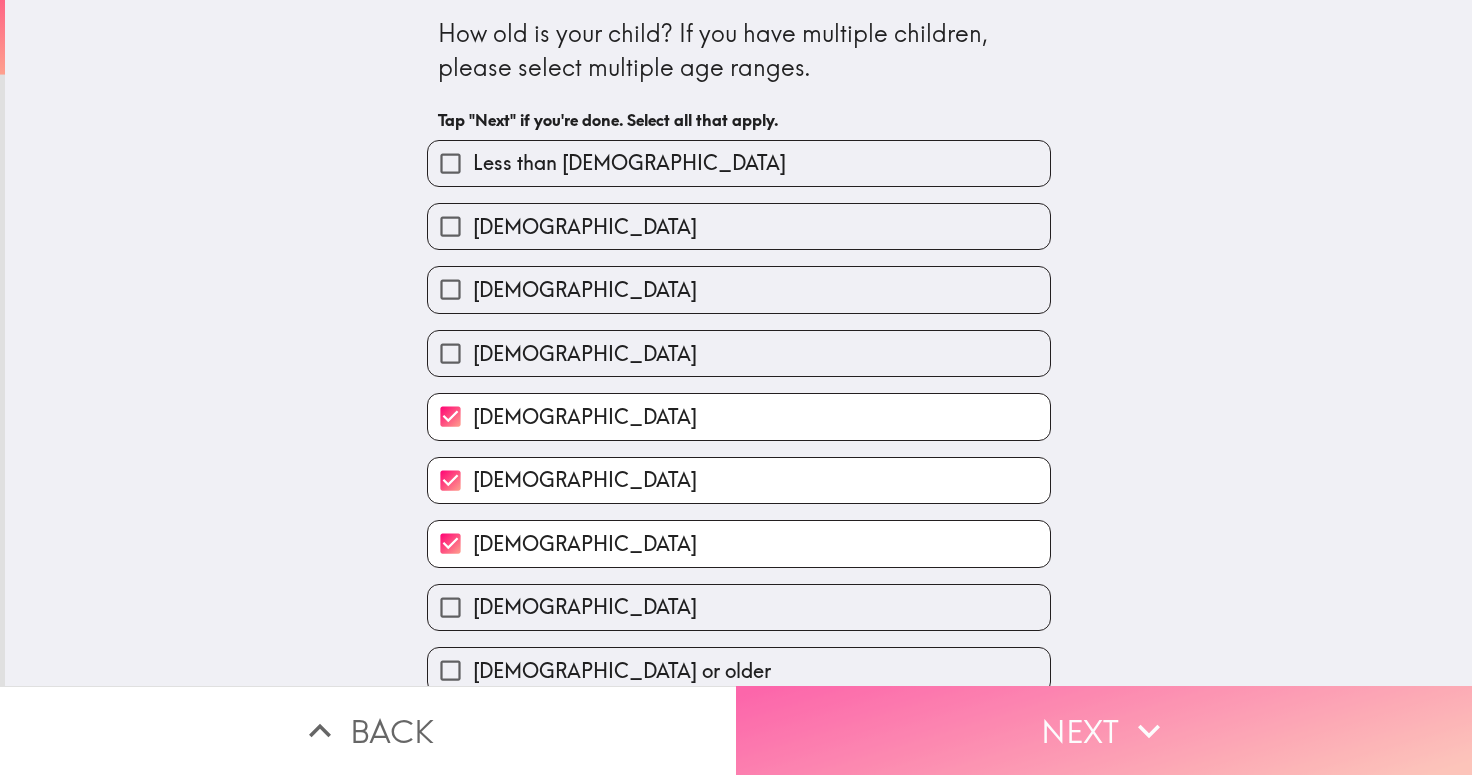 click on "Next" at bounding box center [1104, 730] 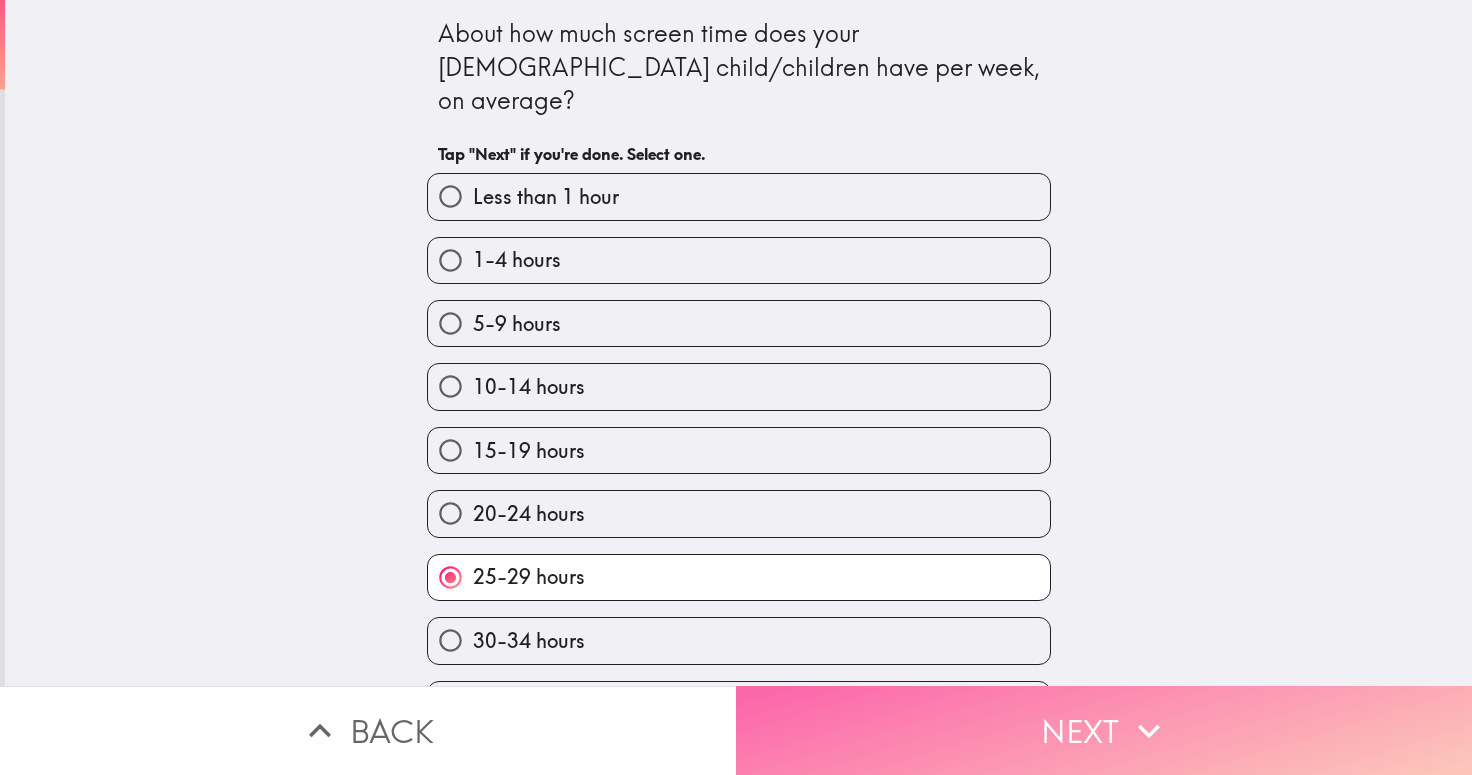 click on "Next" at bounding box center (1104, 730) 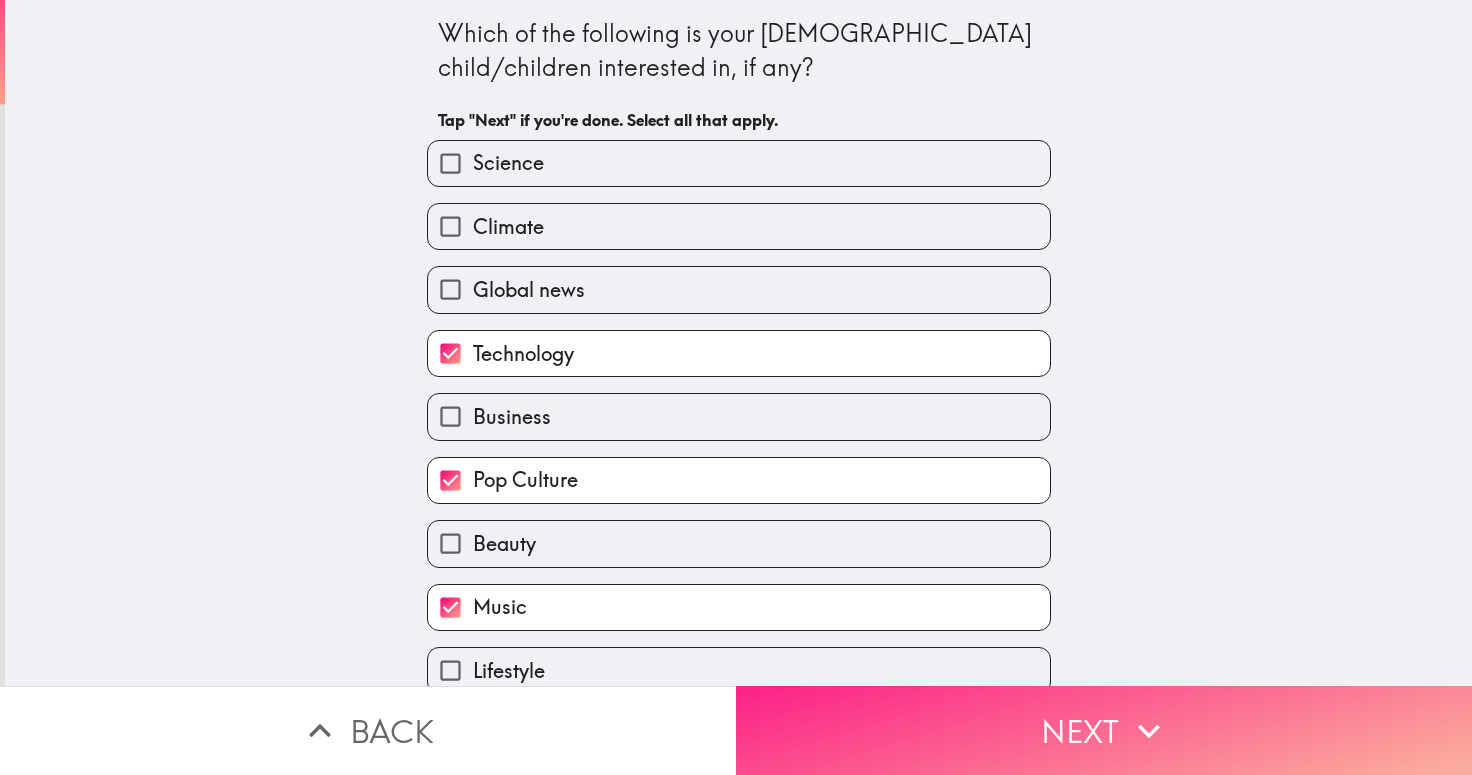 click on "Next" at bounding box center (1104, 730) 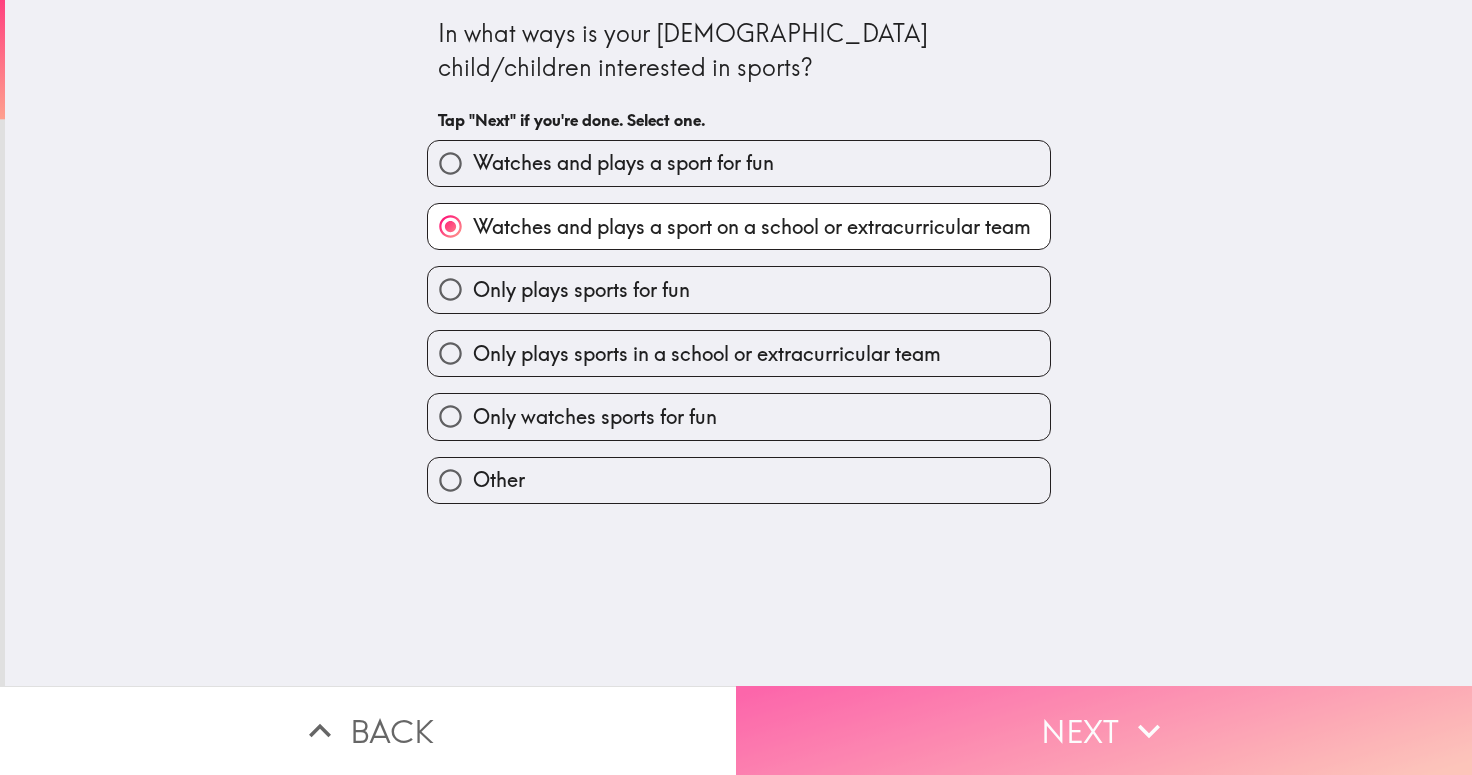 click on "Next" at bounding box center (1104, 730) 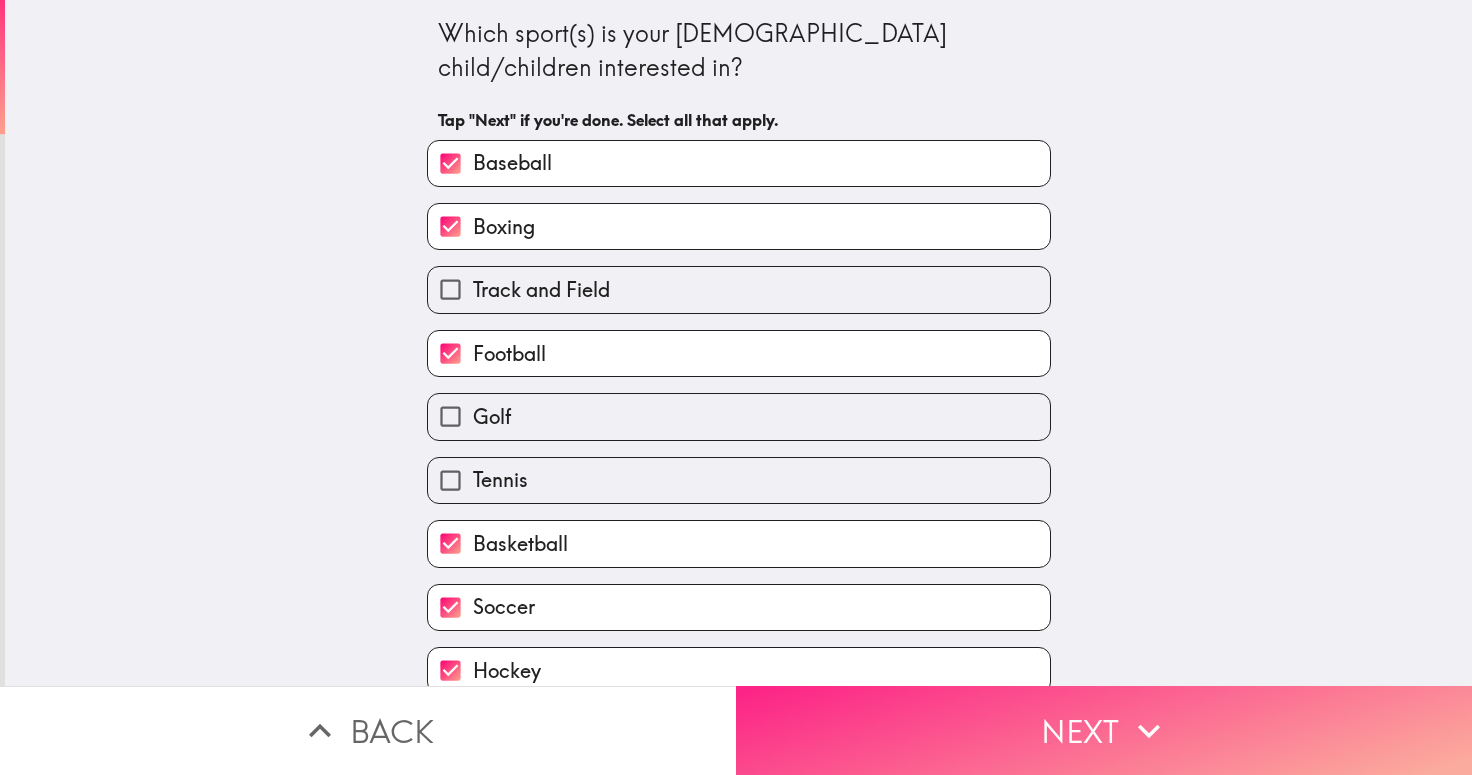 click on "Next" at bounding box center [1104, 730] 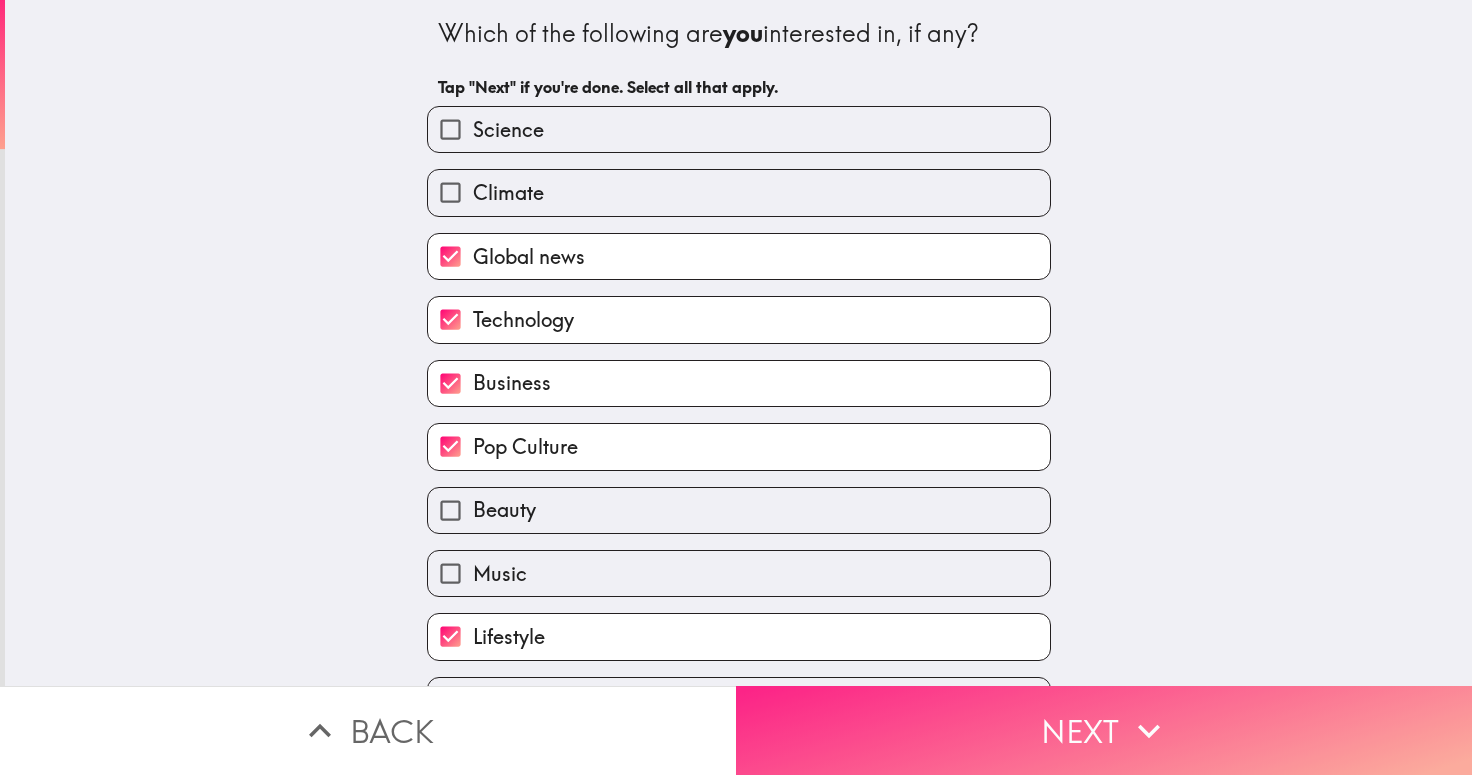 click on "Next" at bounding box center (1104, 730) 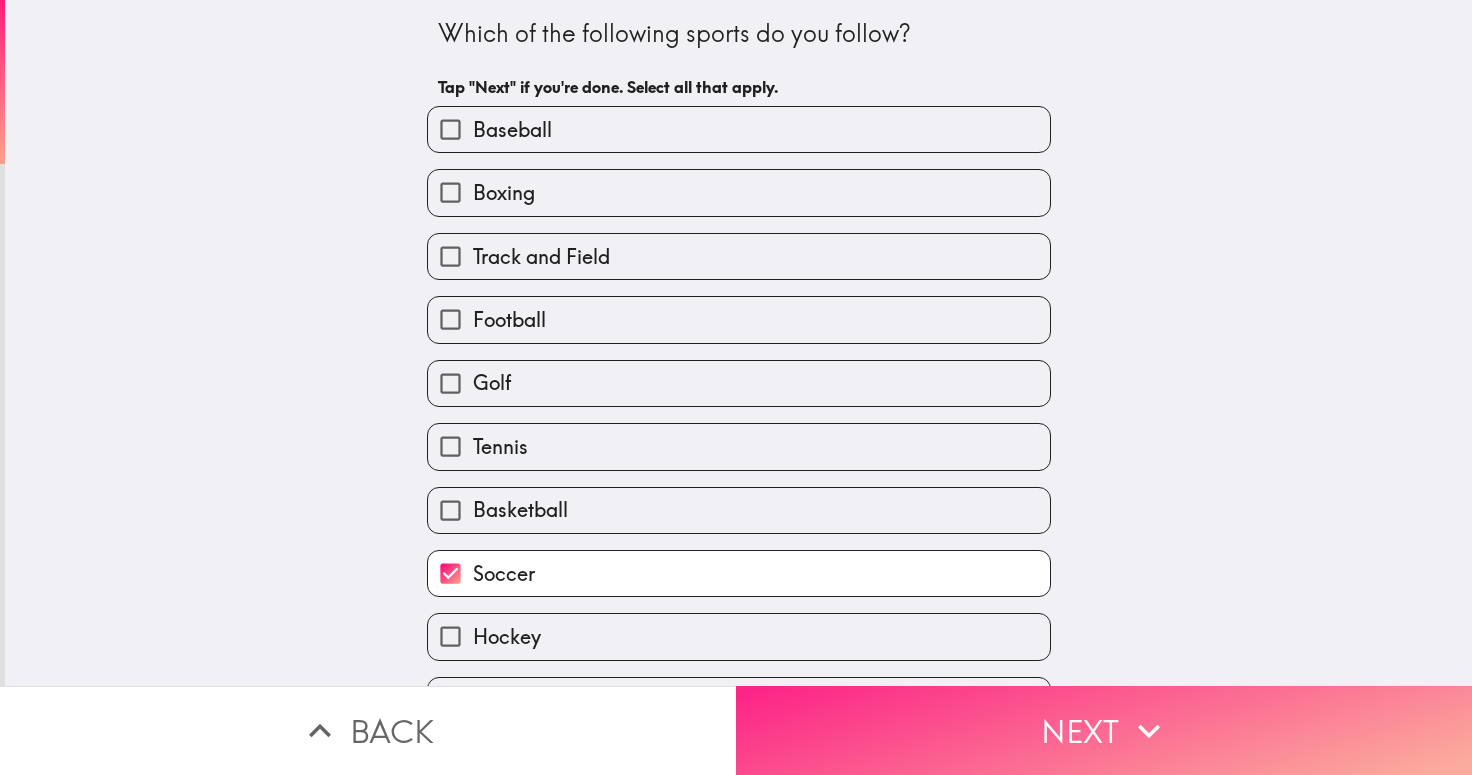 click on "Next" at bounding box center (1104, 730) 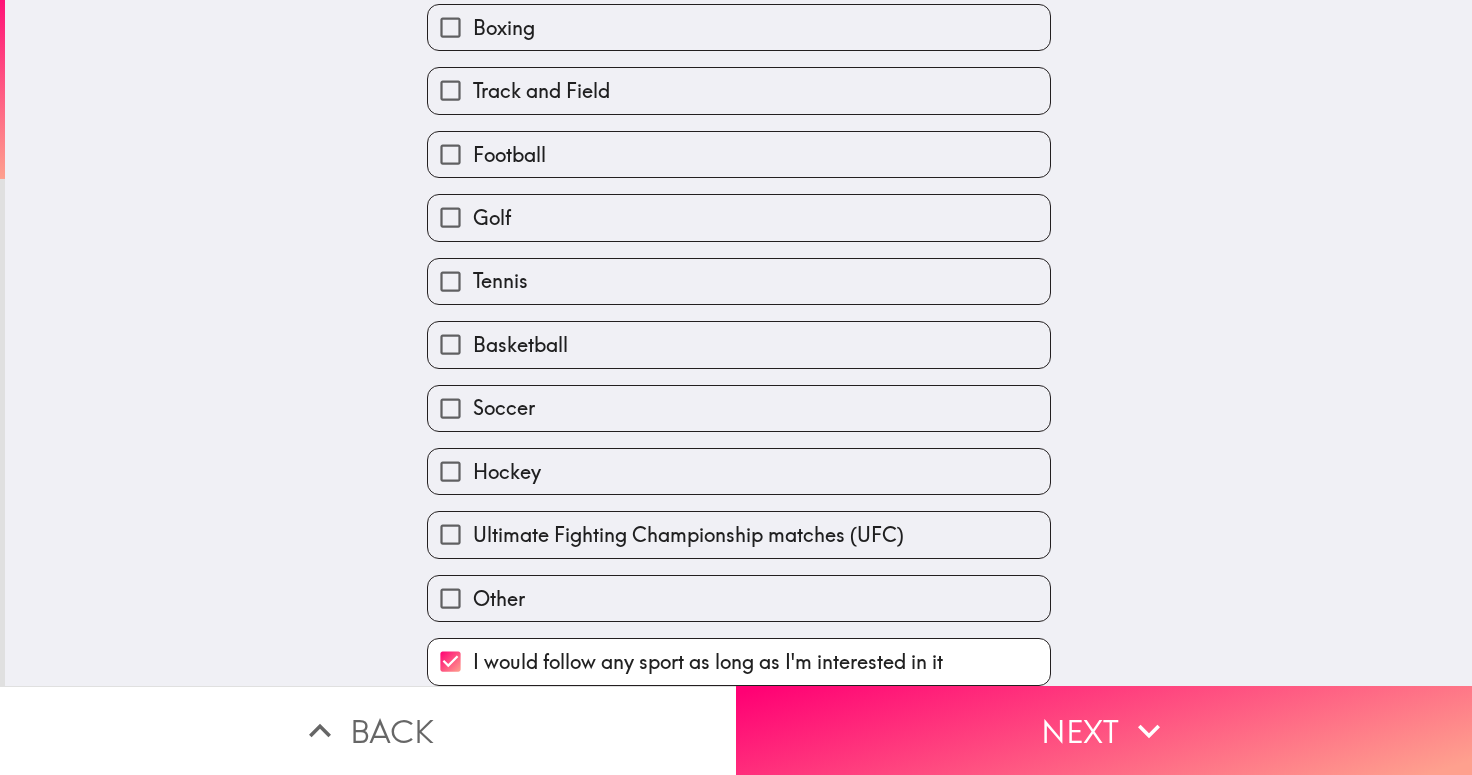 scroll, scrollTop: 225, scrollLeft: 0, axis: vertical 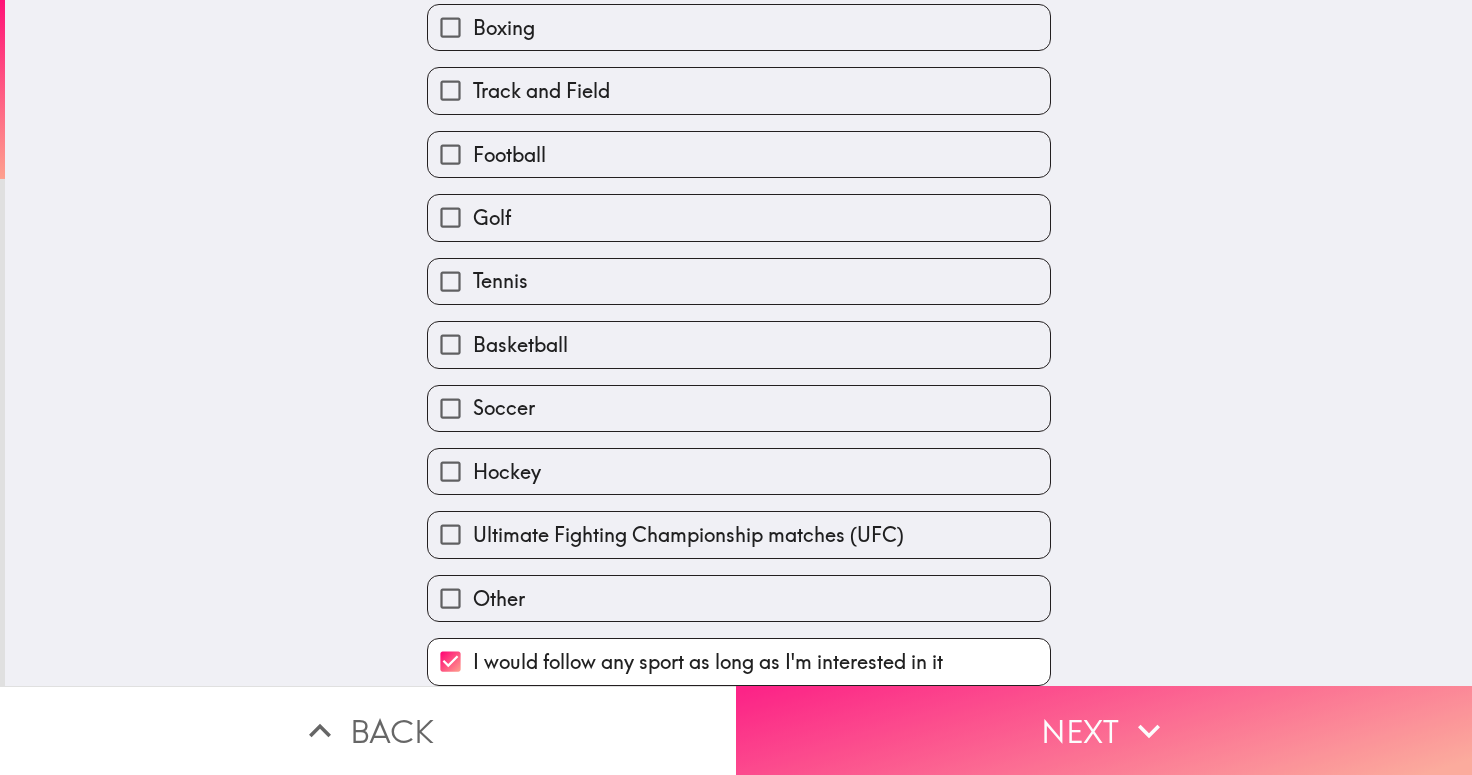 click on "Next" at bounding box center [1104, 730] 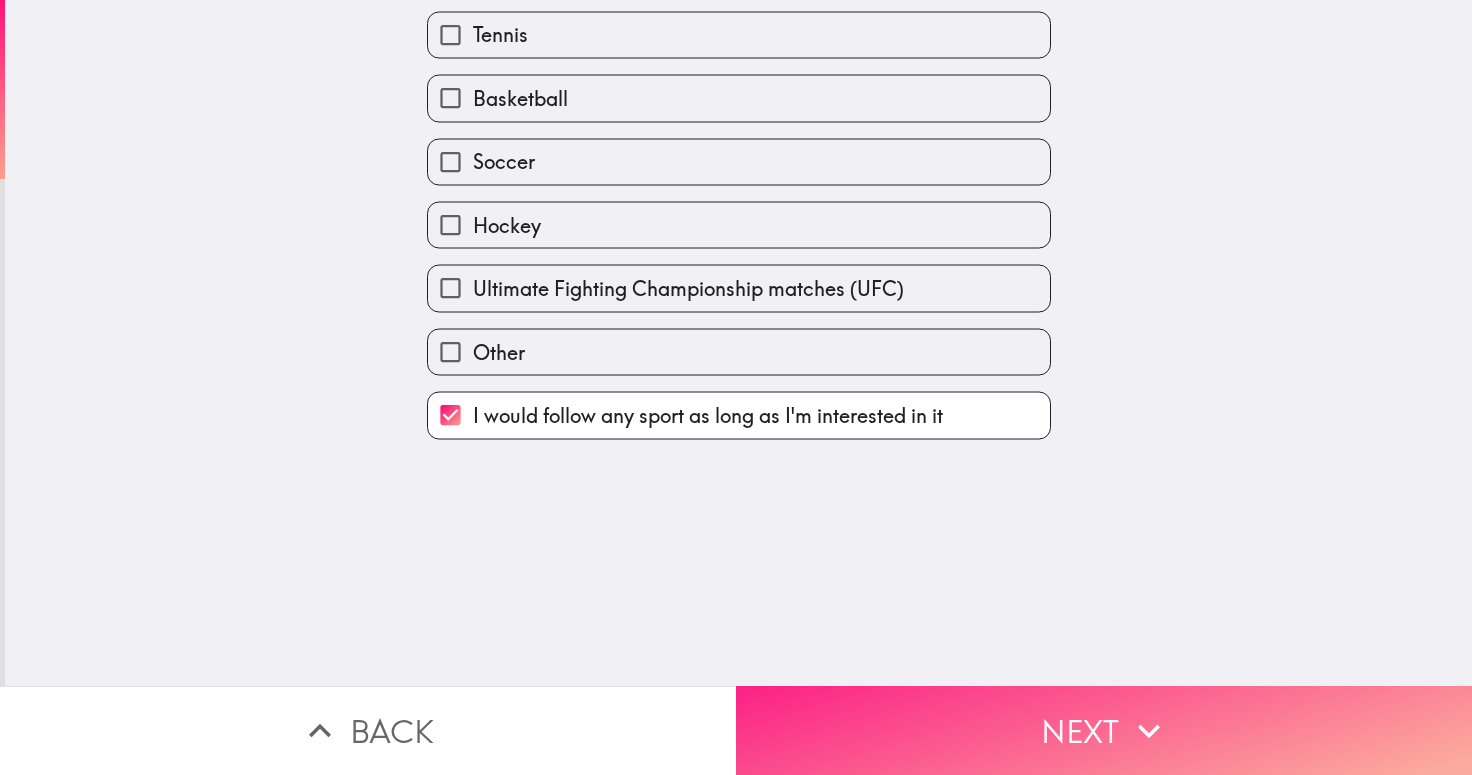 scroll, scrollTop: 0, scrollLeft: 0, axis: both 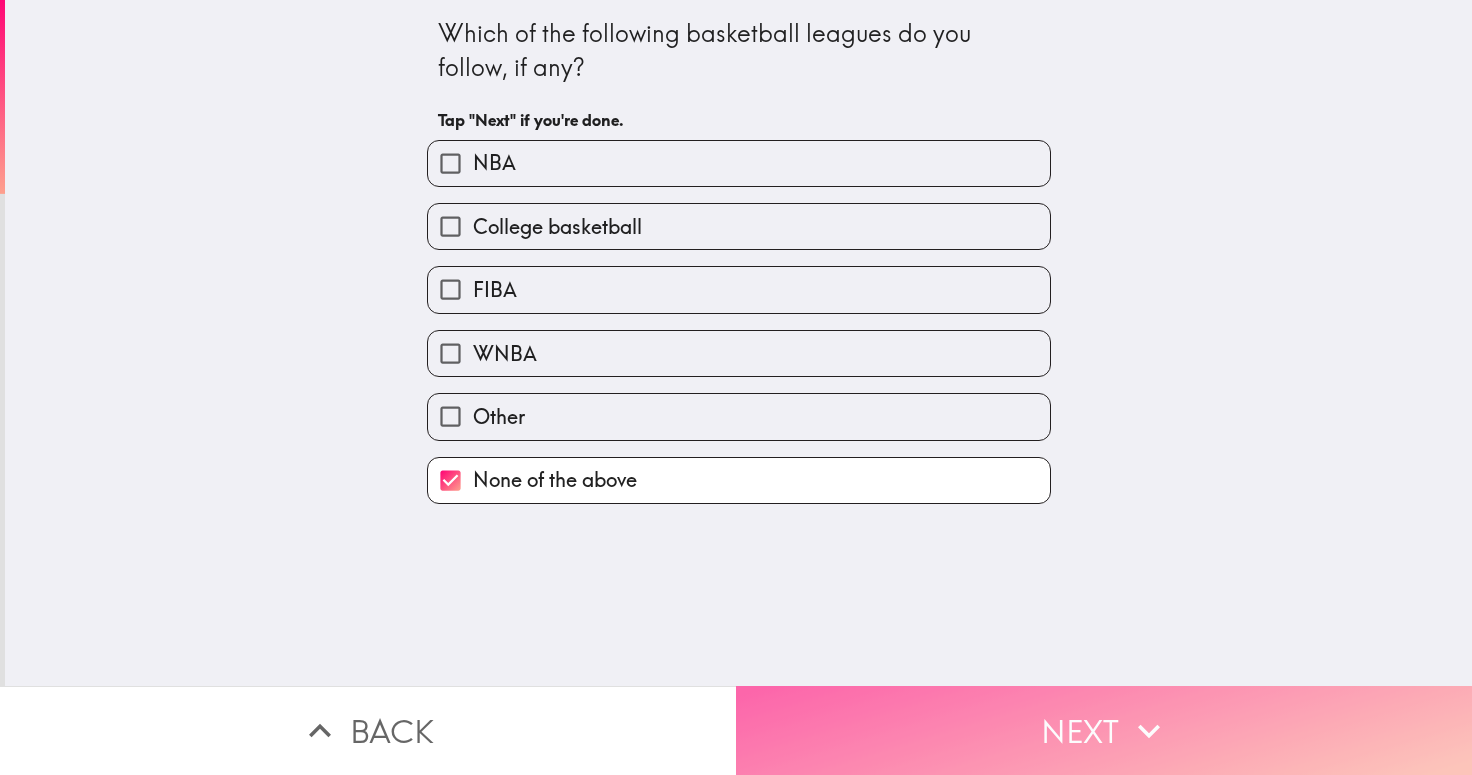 click on "Next" at bounding box center [1104, 730] 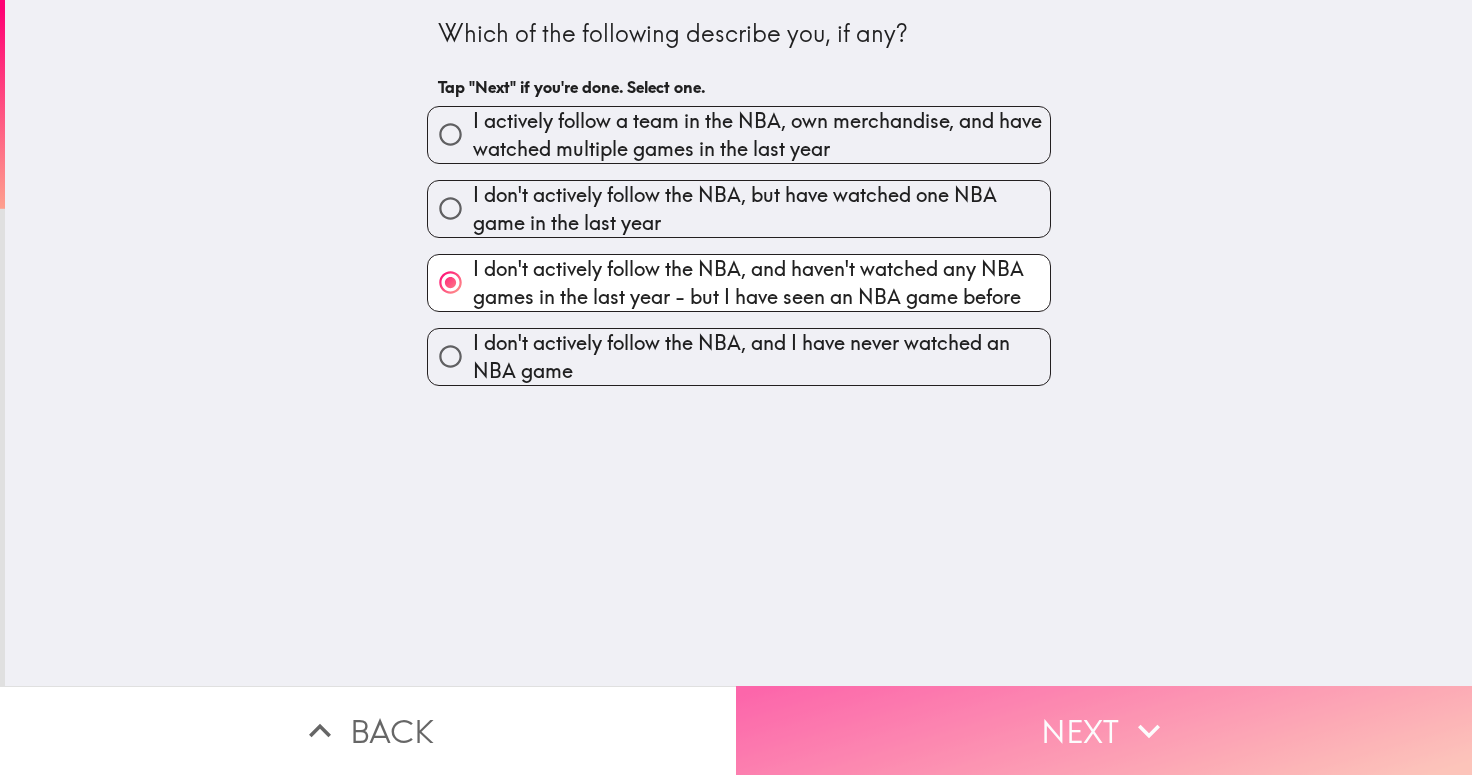 click on "Next" at bounding box center (1104, 730) 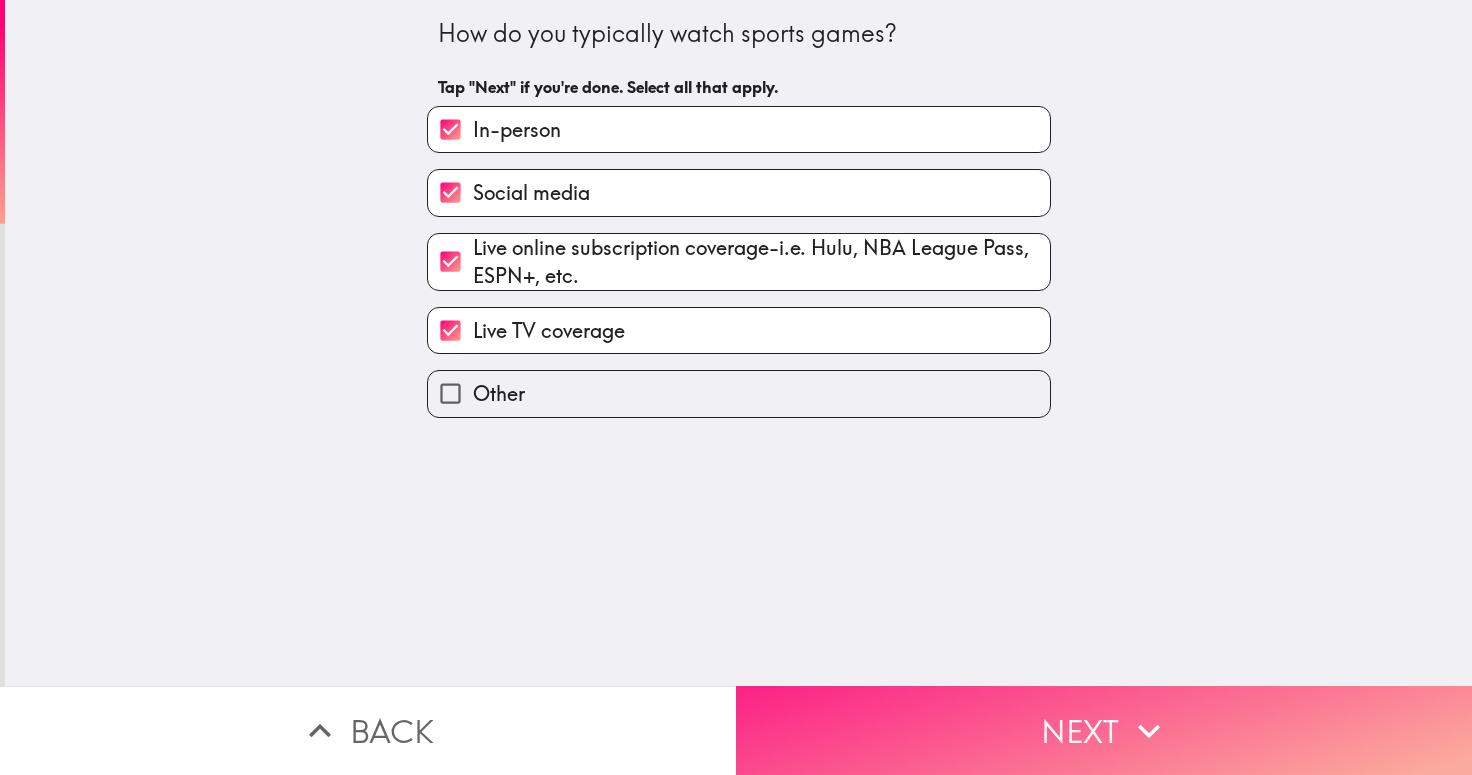 click on "Next" at bounding box center (1104, 730) 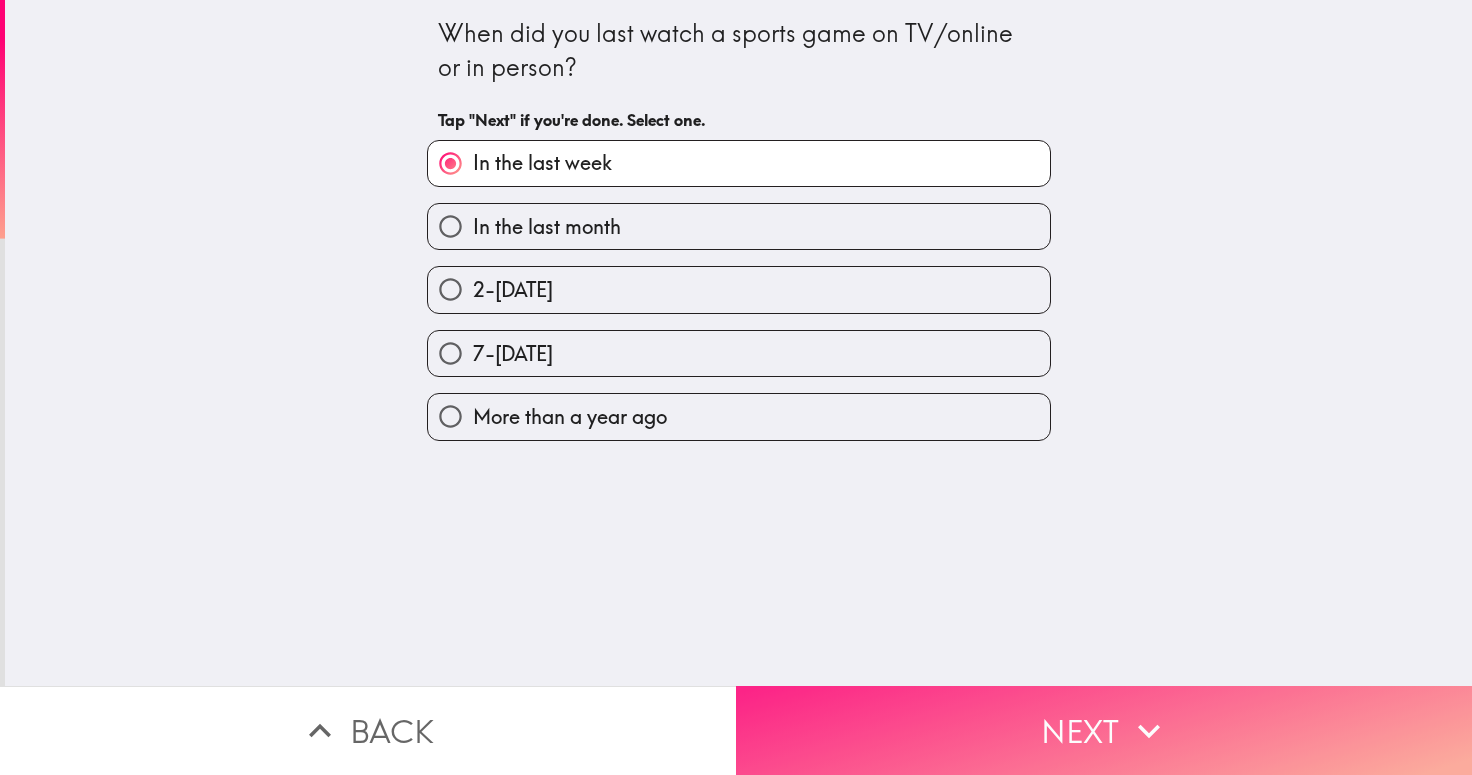 click on "Next" at bounding box center (1104, 730) 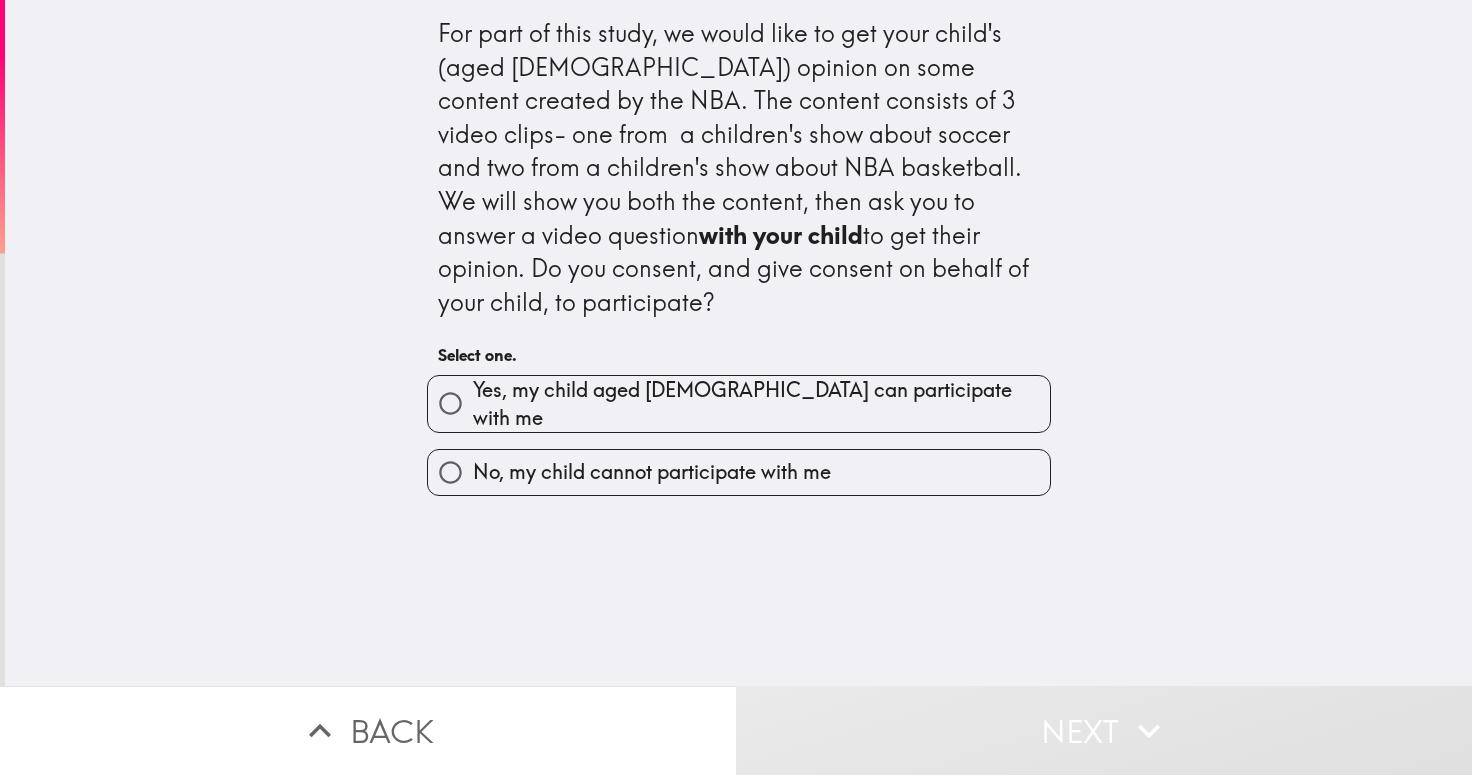 click on "Yes, my child aged 6-10 can participate with me" at bounding box center (761, 404) 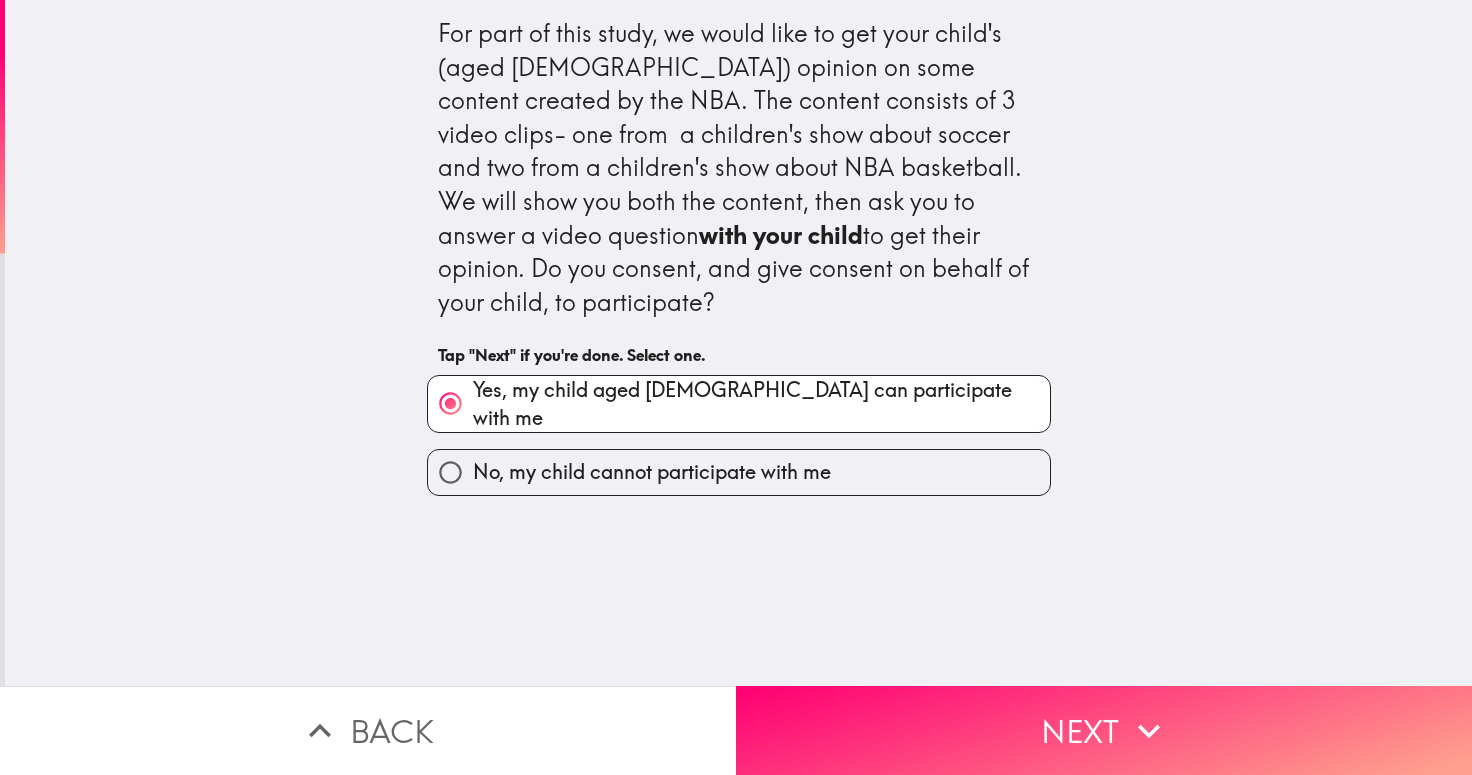 click on "Next" at bounding box center [1104, 730] 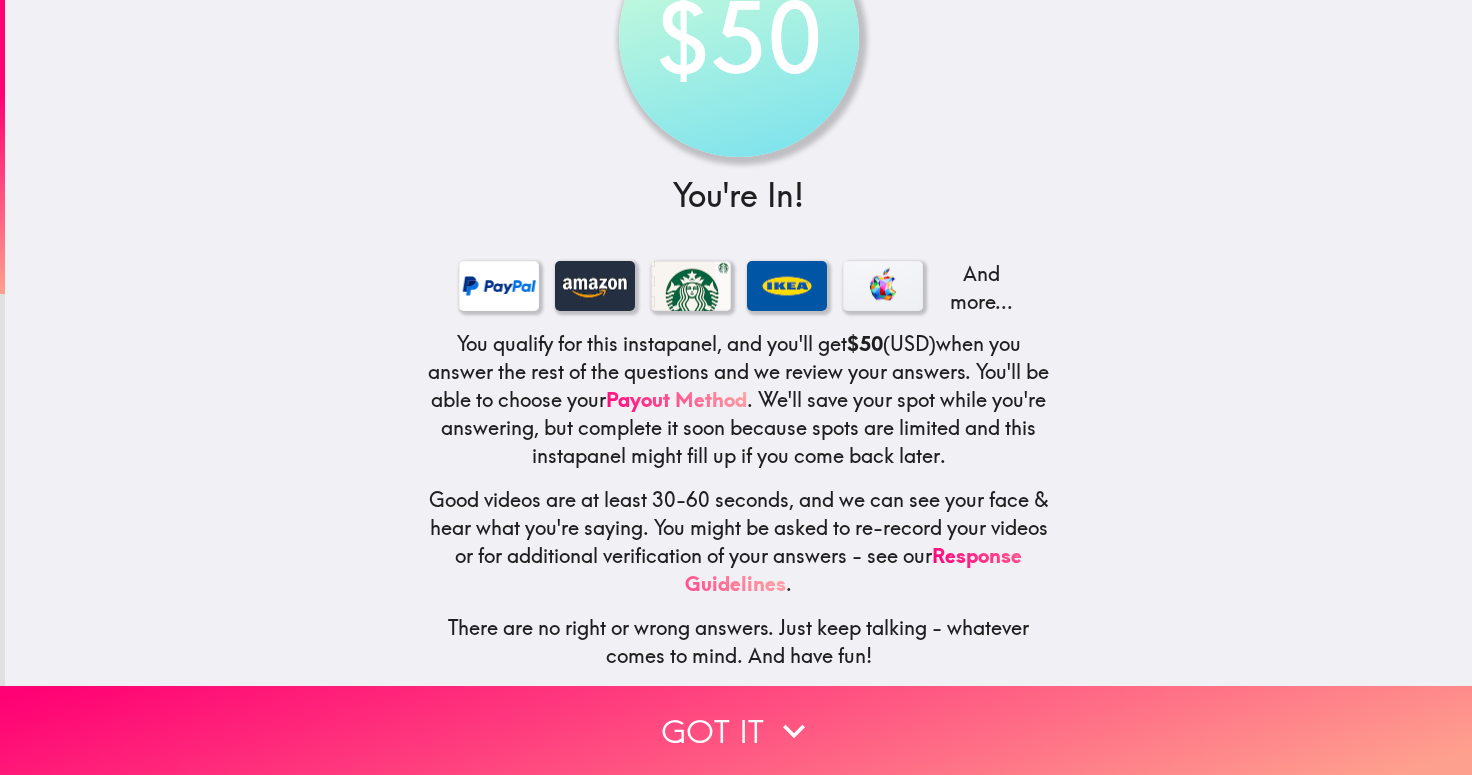 scroll, scrollTop: 130, scrollLeft: 0, axis: vertical 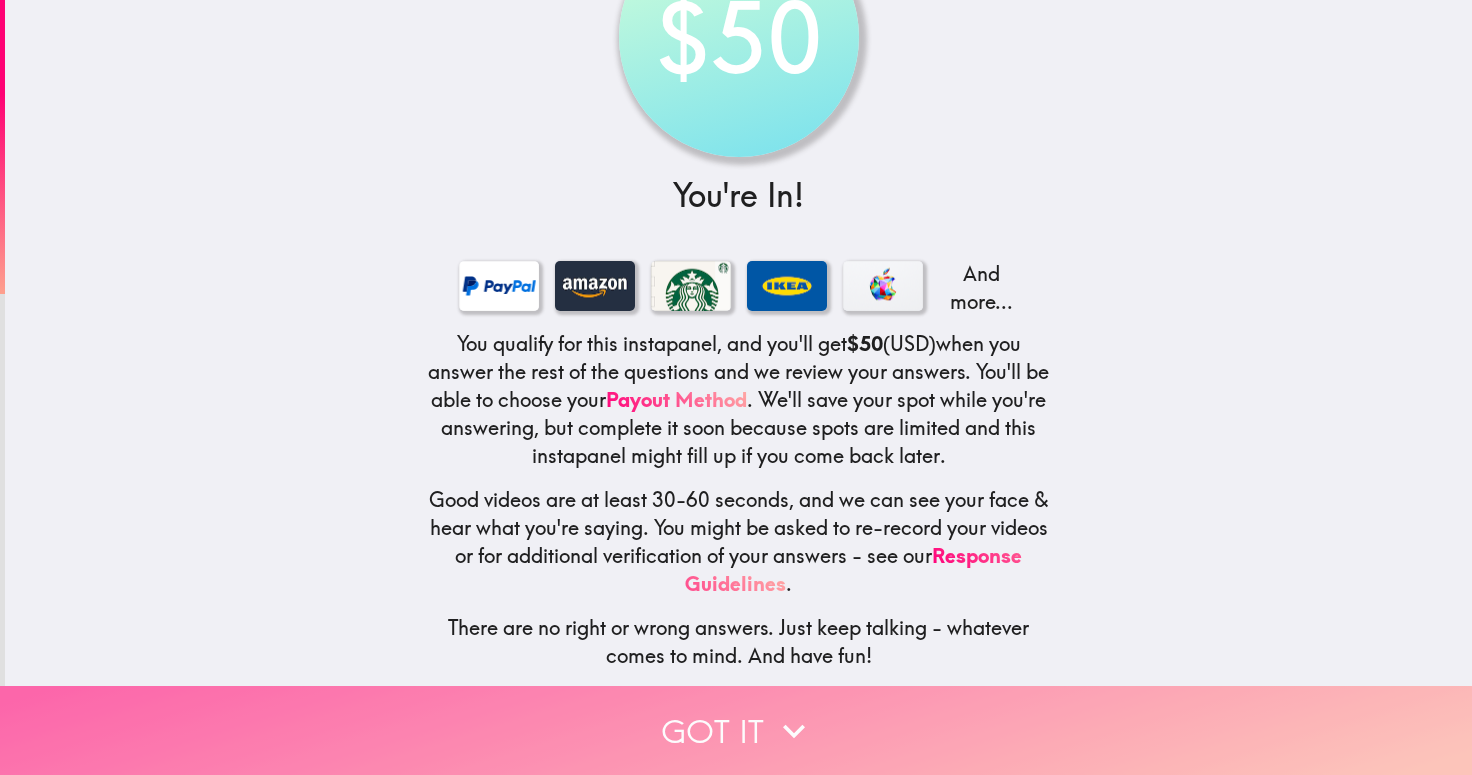 click on "Got it" at bounding box center (736, 730) 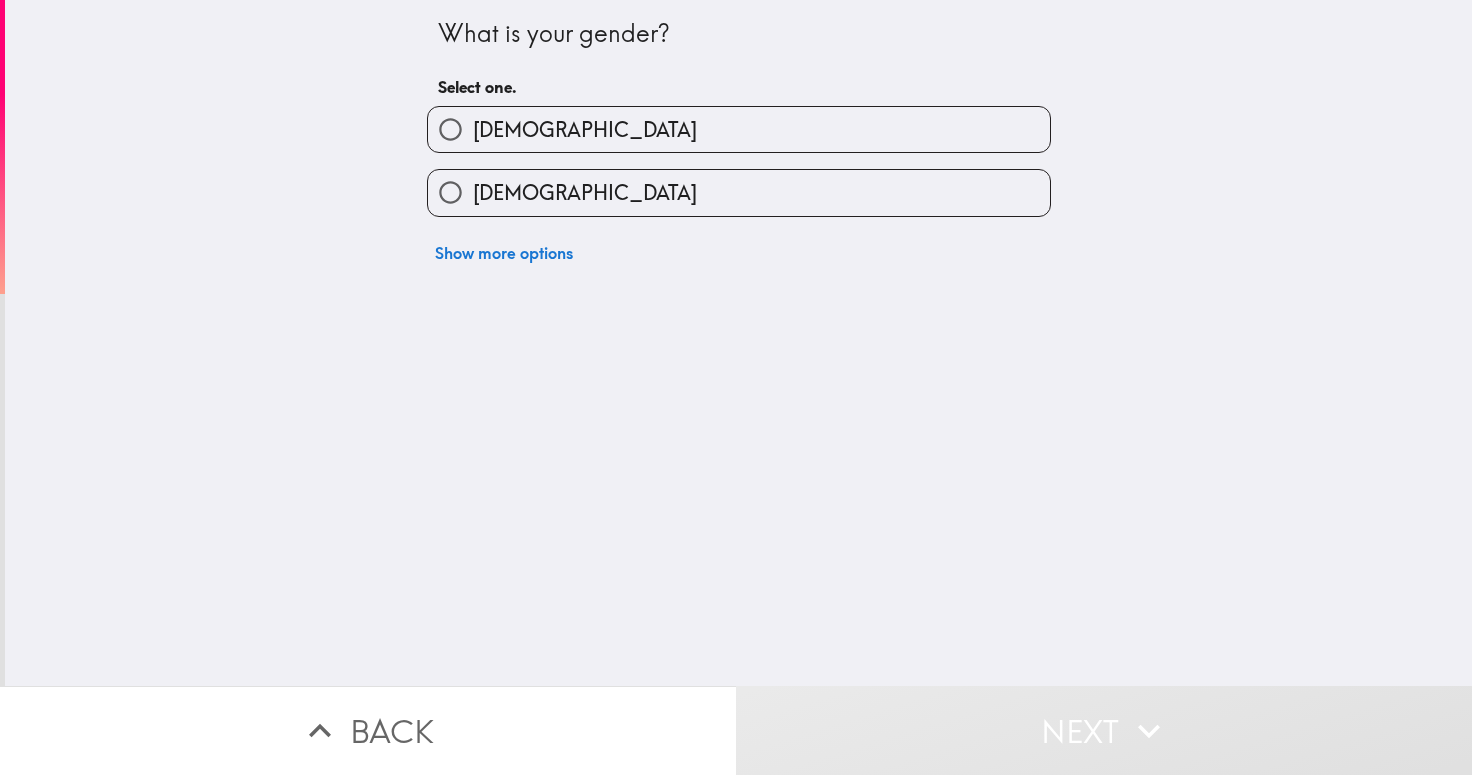 click on "Female" at bounding box center (739, 192) 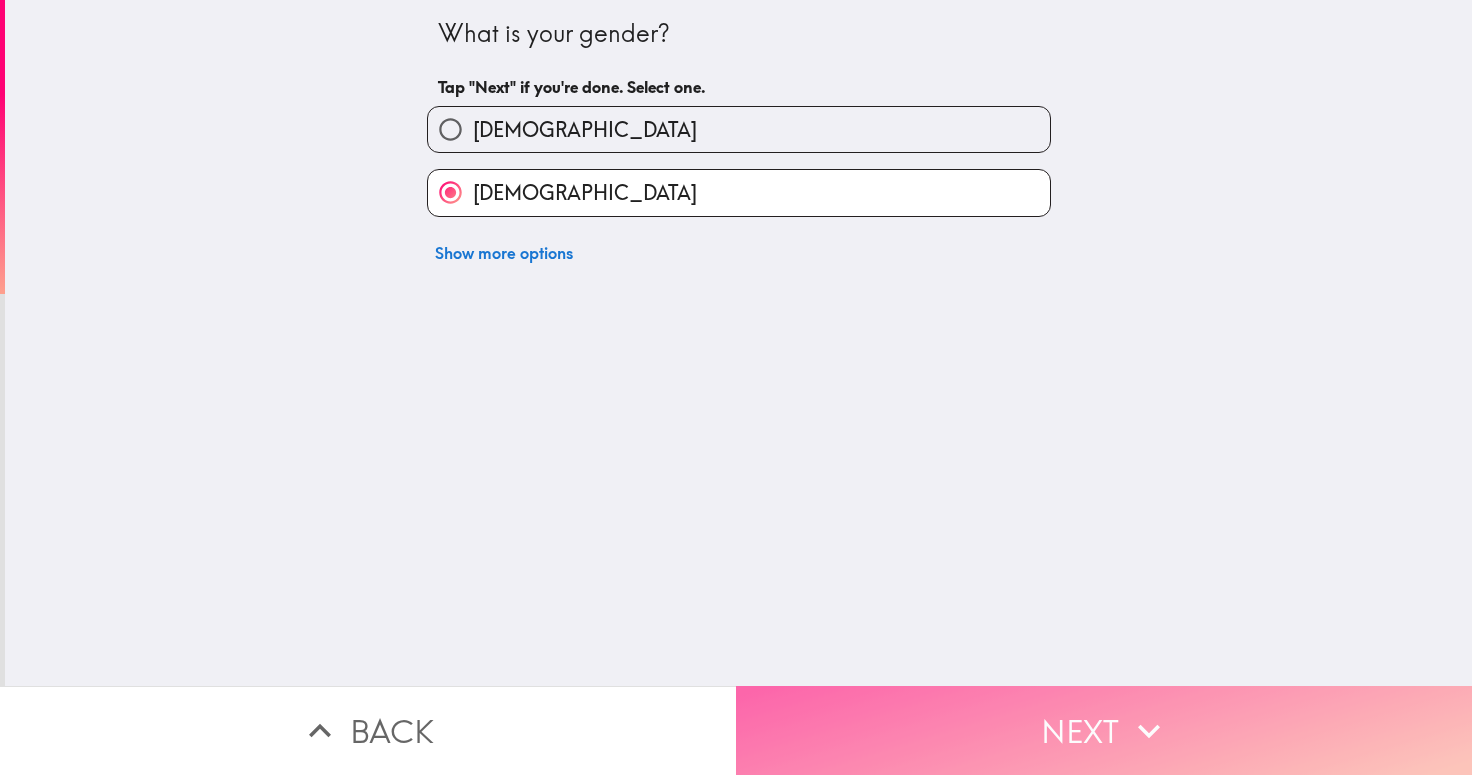 click on "Next" at bounding box center [1104, 730] 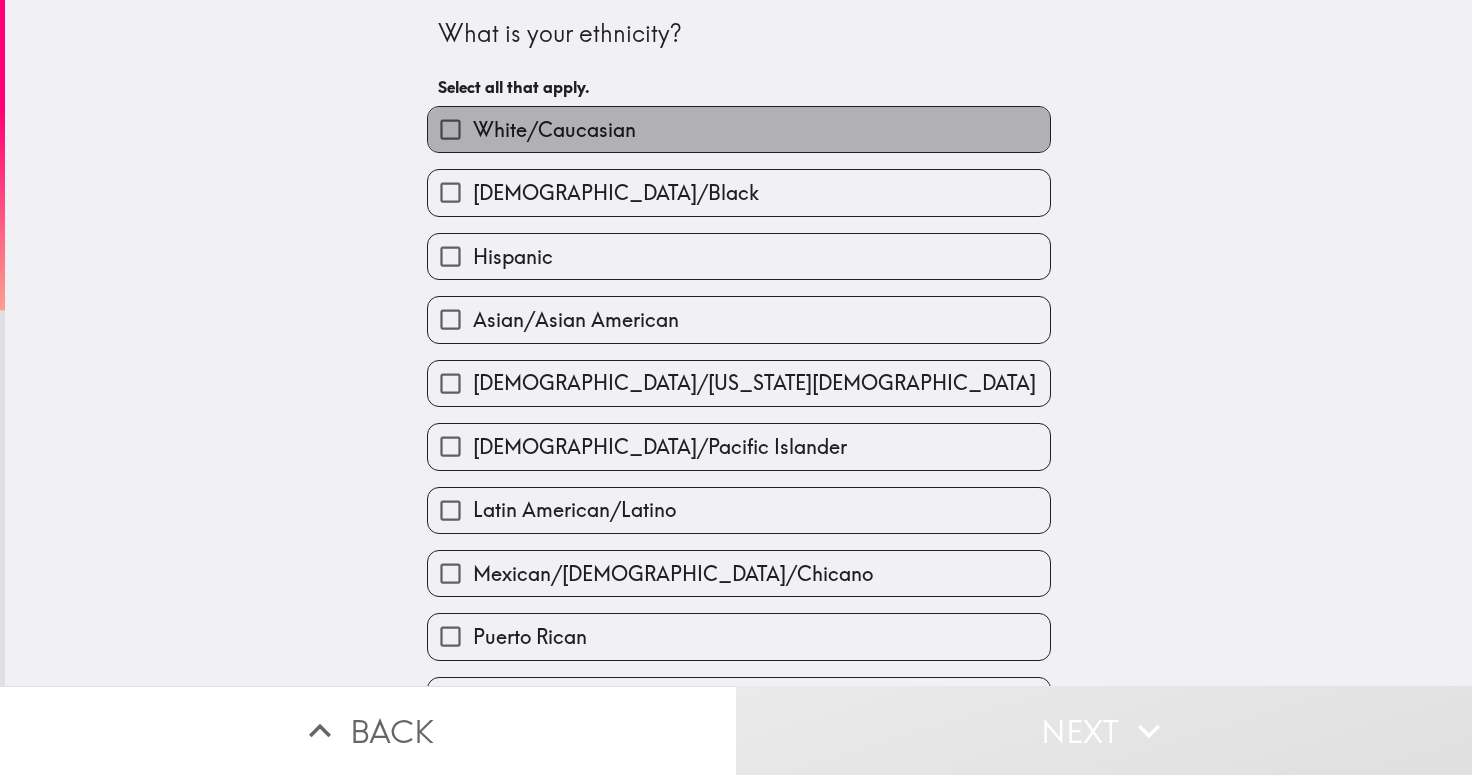 click on "White/Caucasian" at bounding box center [739, 129] 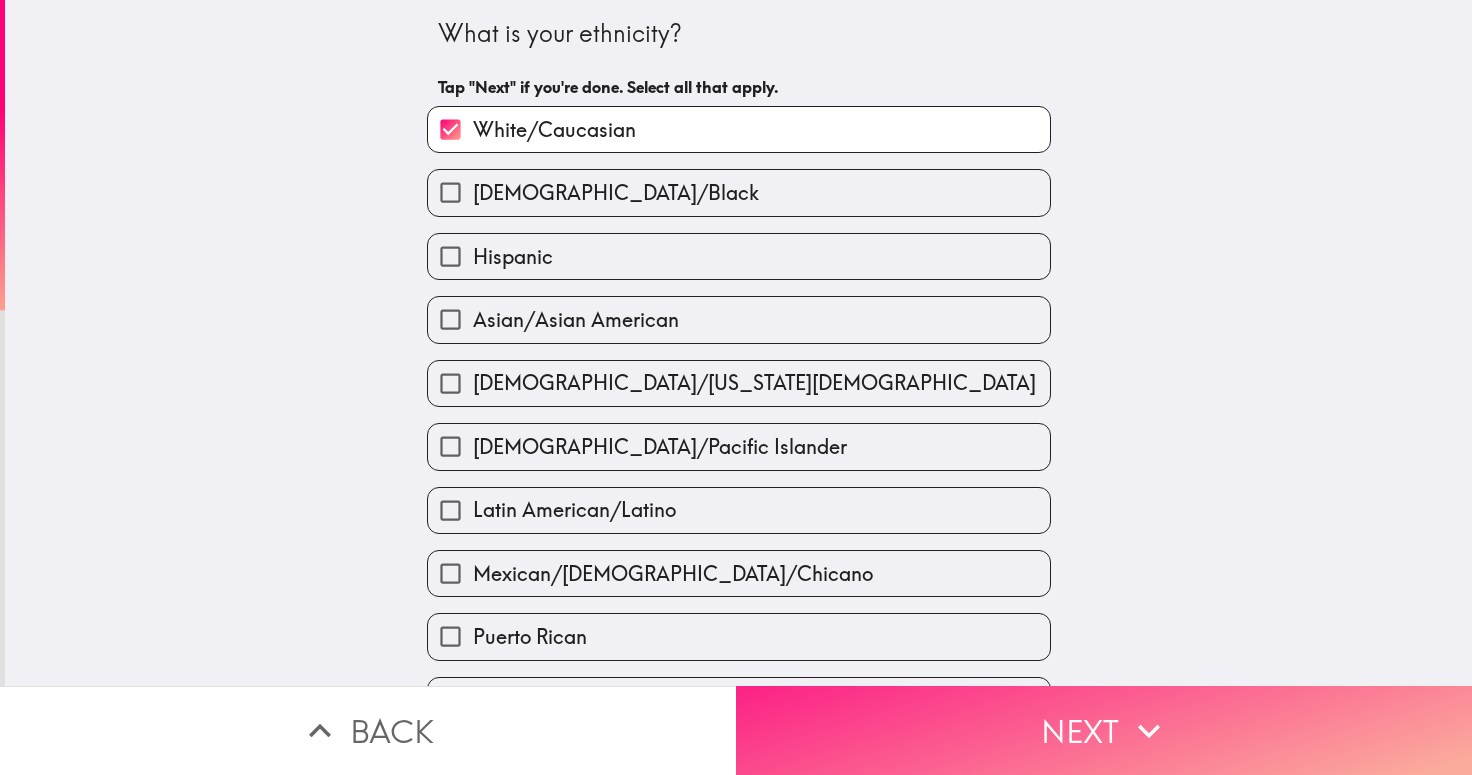 click on "Next" at bounding box center (1104, 730) 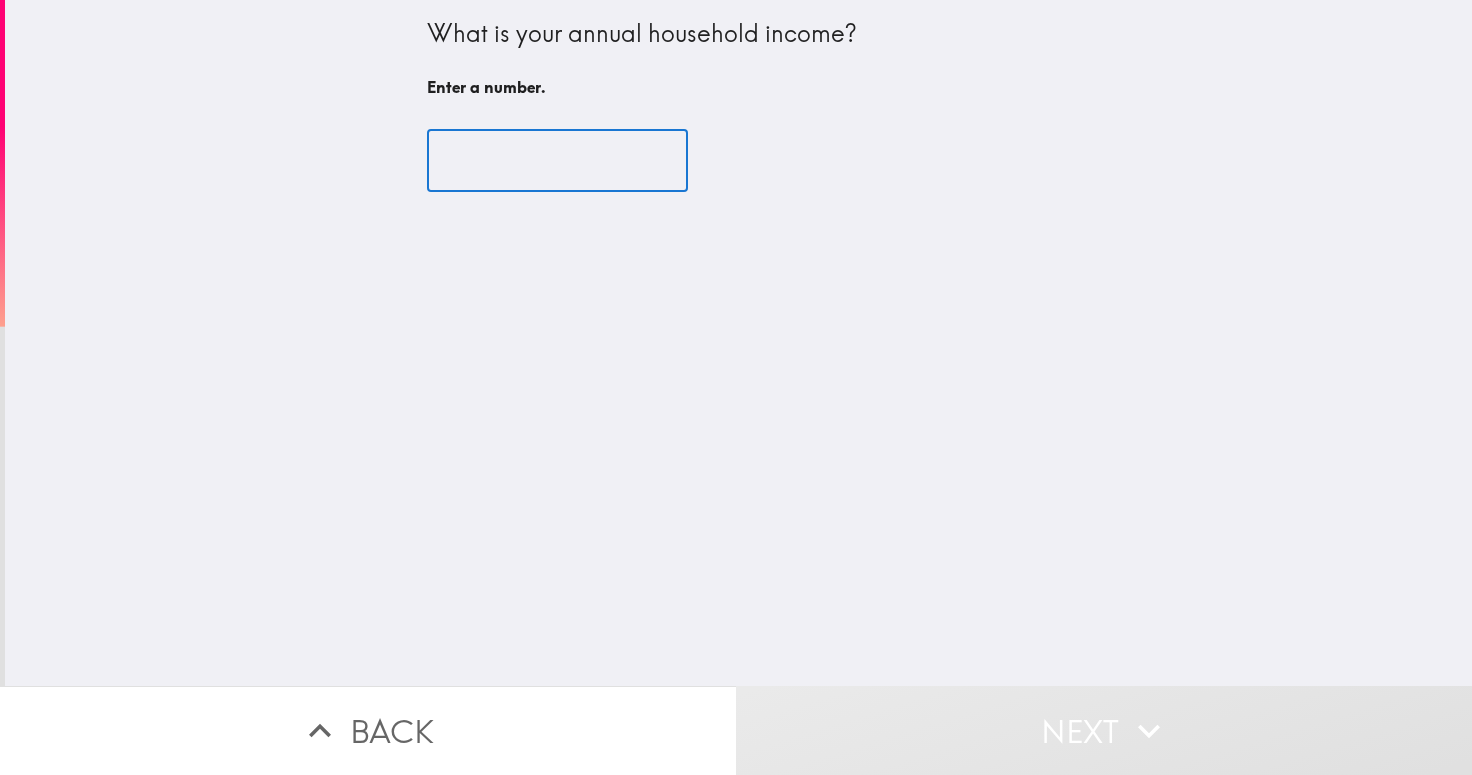 click at bounding box center (557, 161) 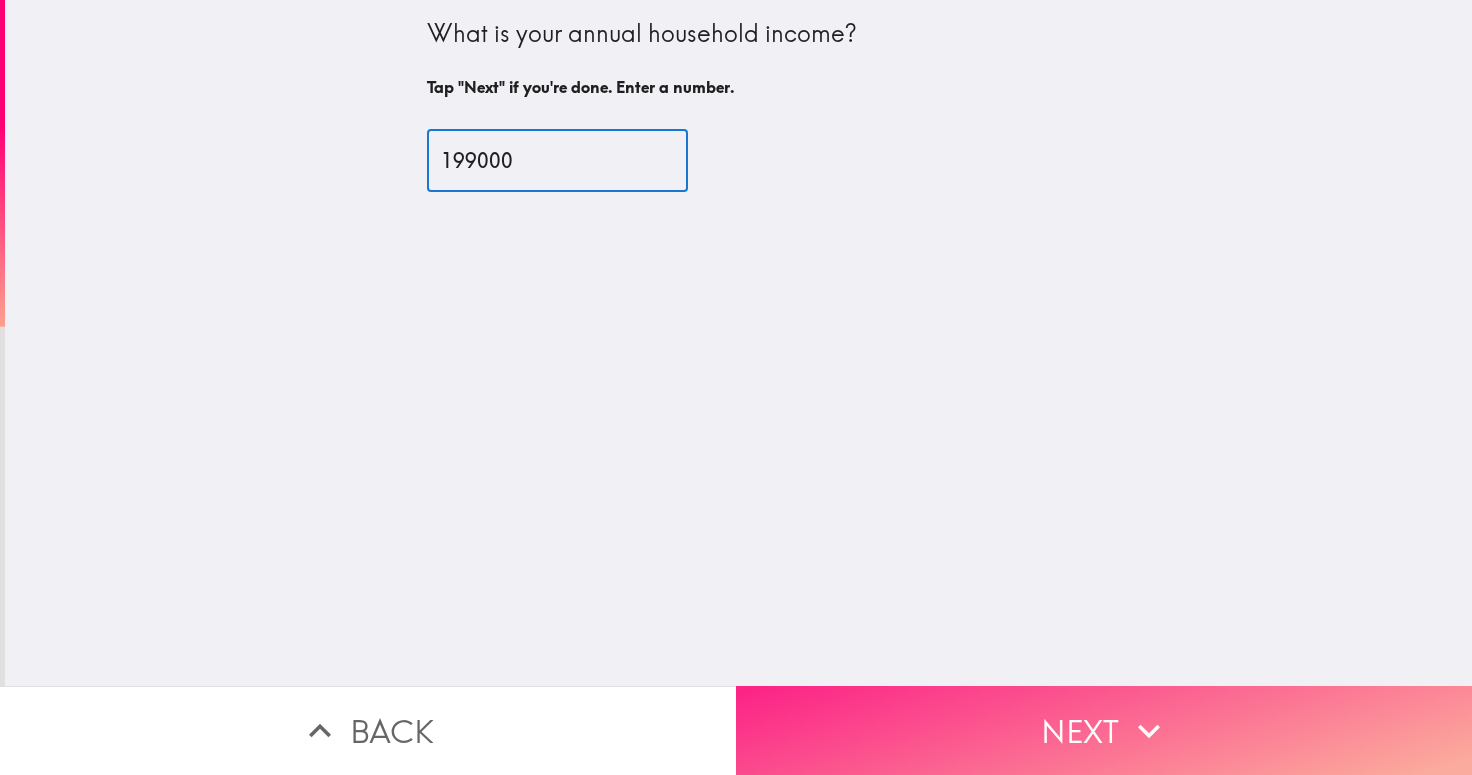 type on "199000" 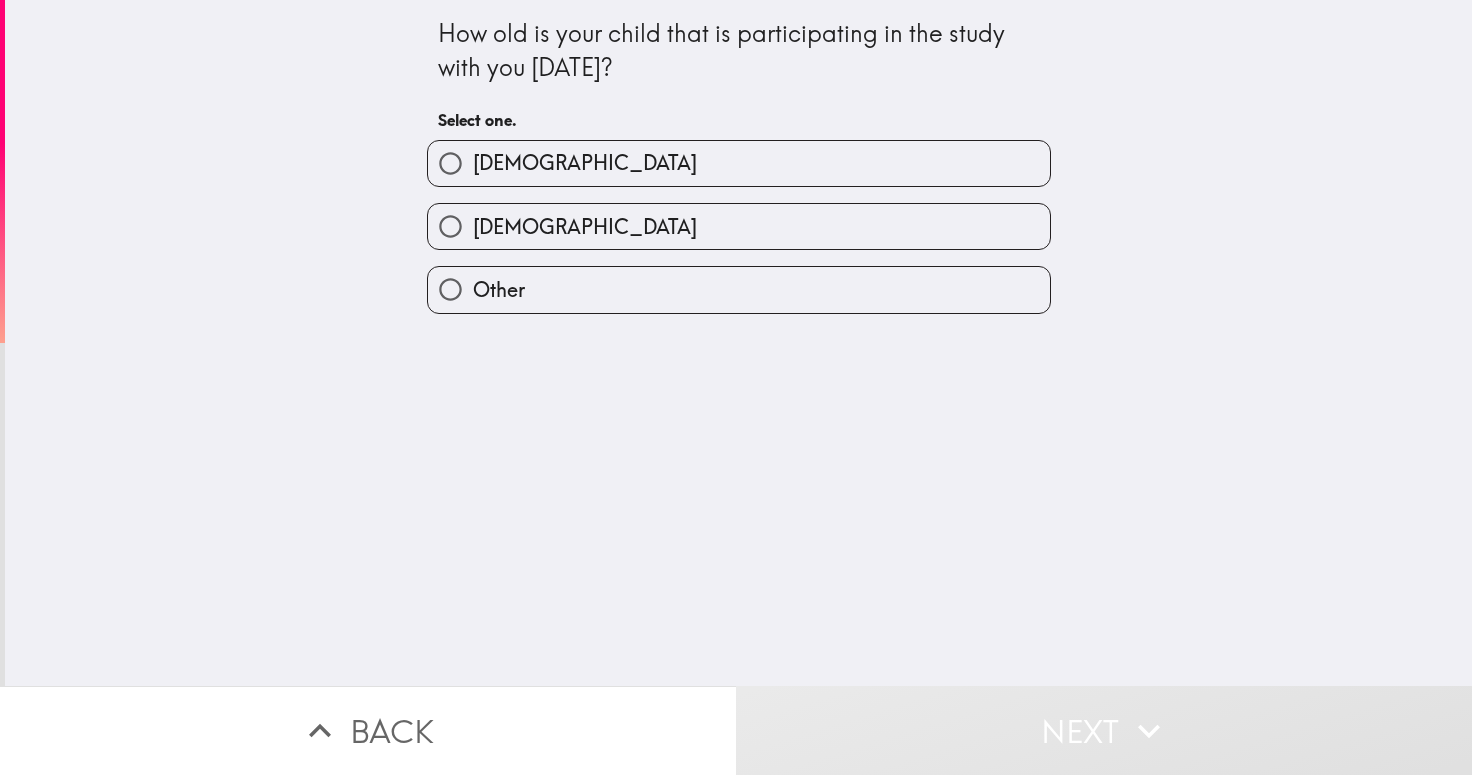 click on "[DEMOGRAPHIC_DATA]" at bounding box center [739, 226] 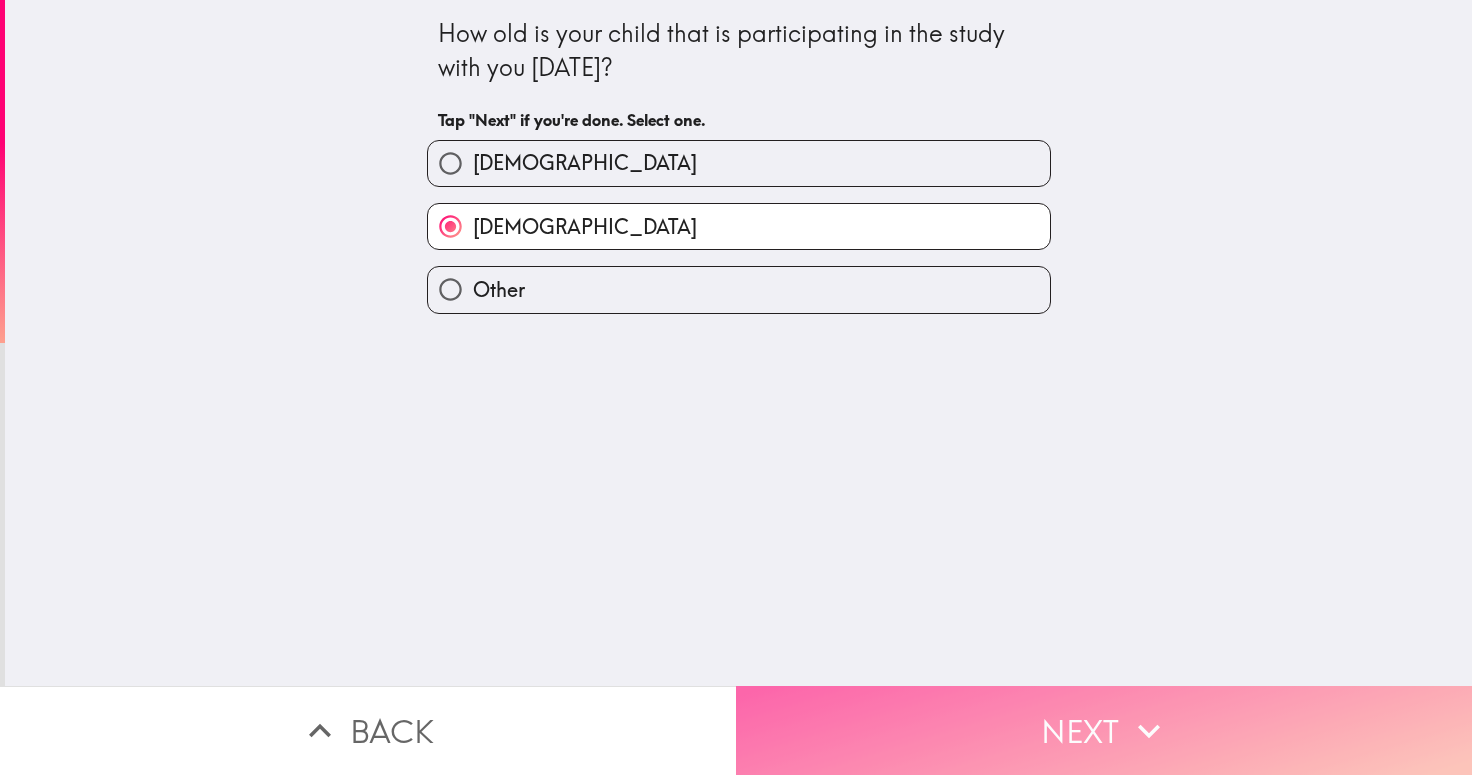 click on "Next" at bounding box center (1104, 730) 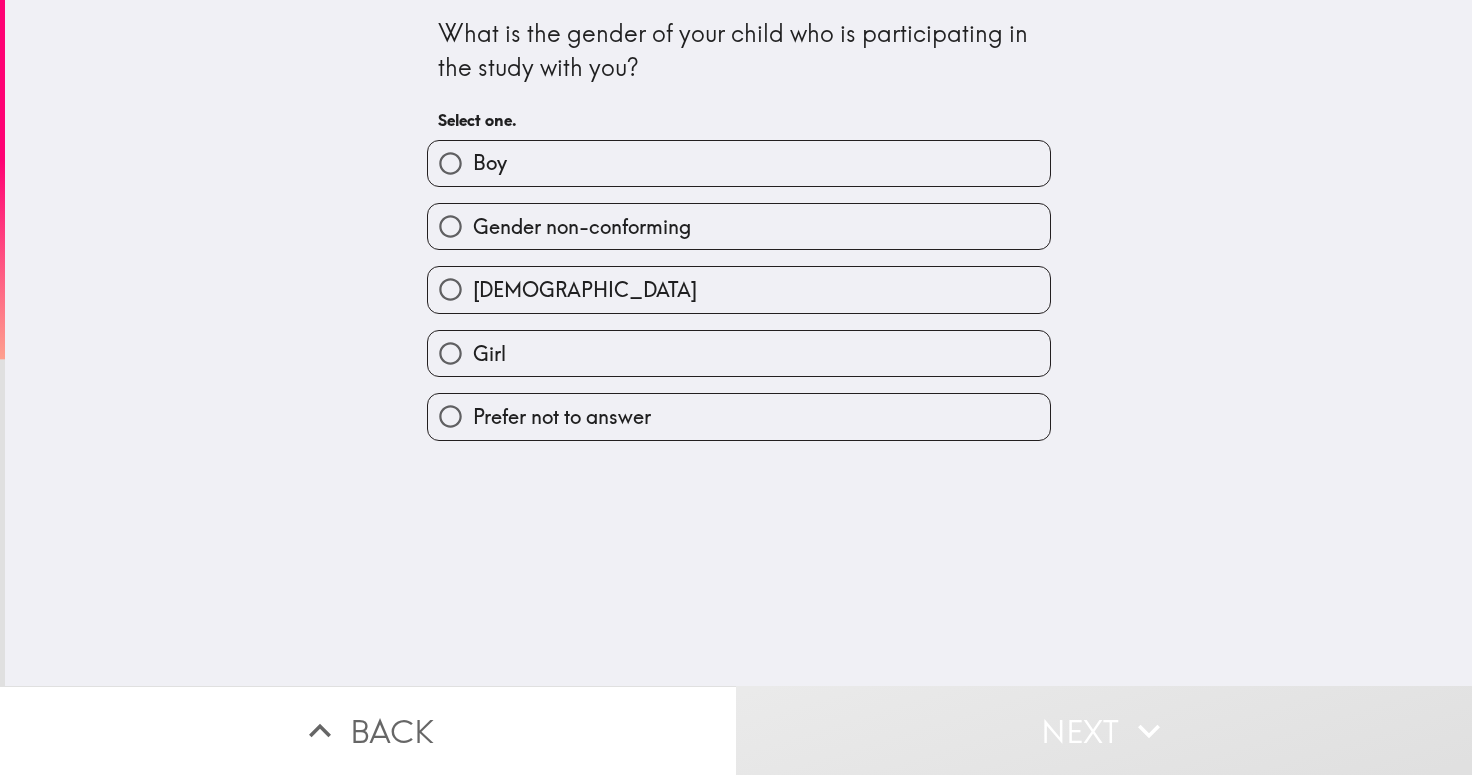 click on "Boy" at bounding box center [739, 163] 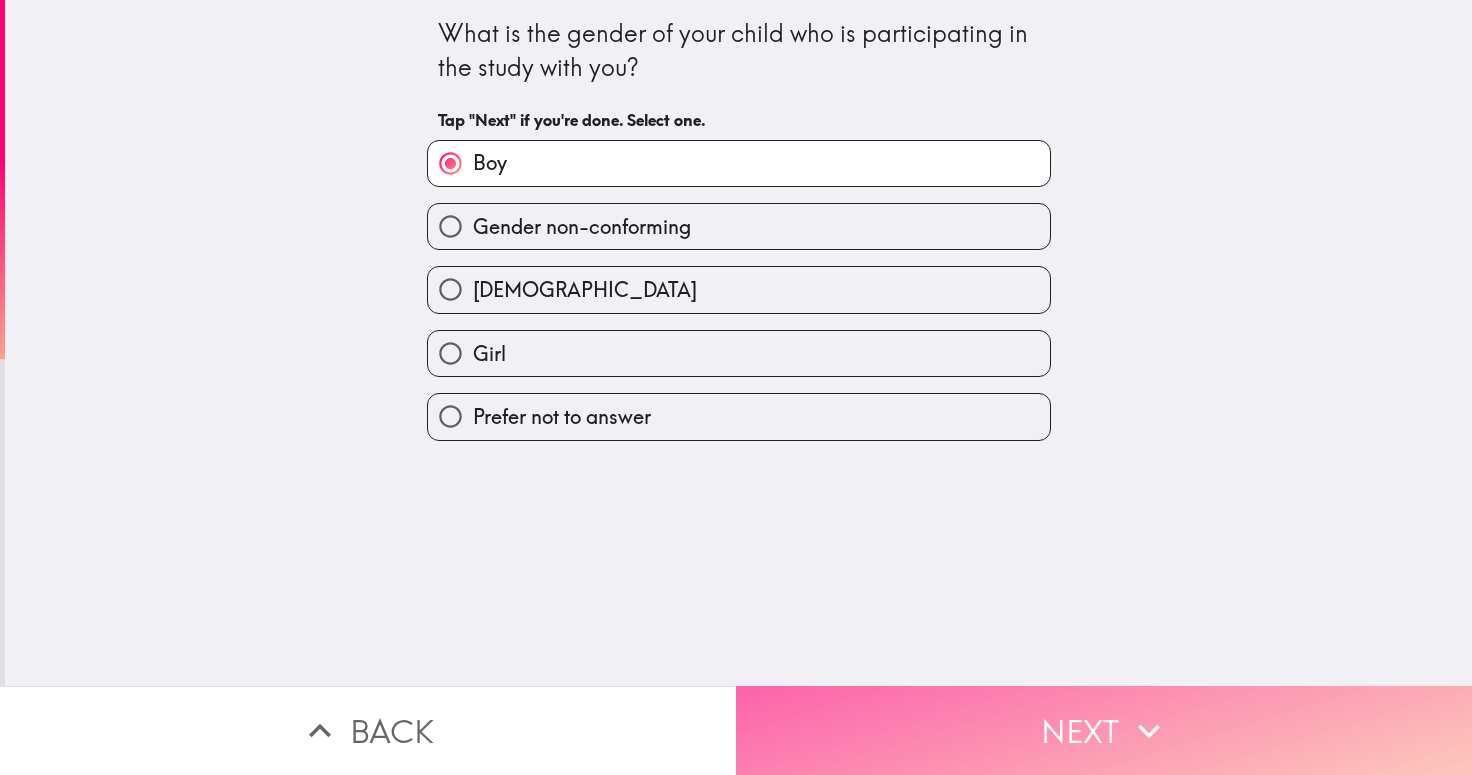 click on "Next" at bounding box center (1104, 730) 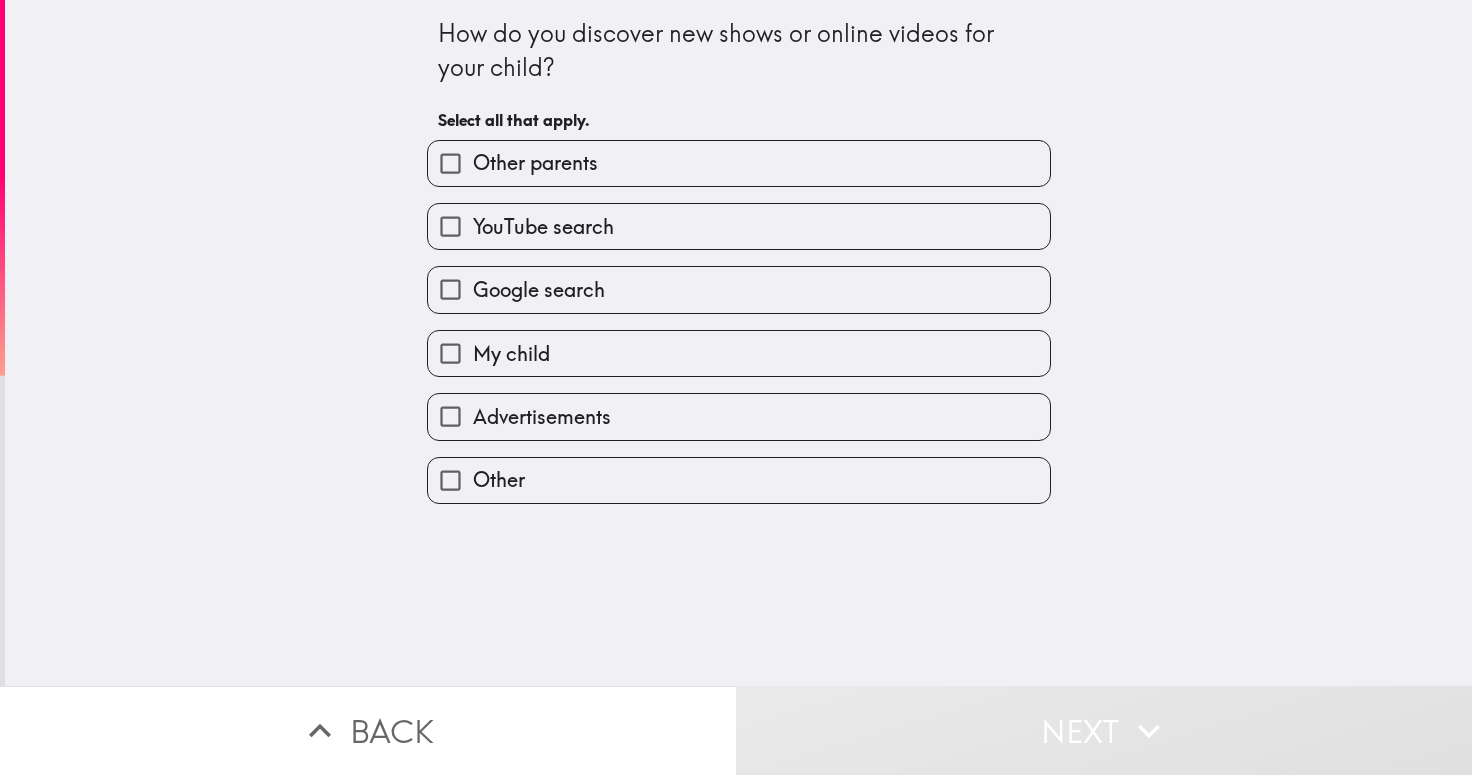 click on "YouTube search" at bounding box center [543, 227] 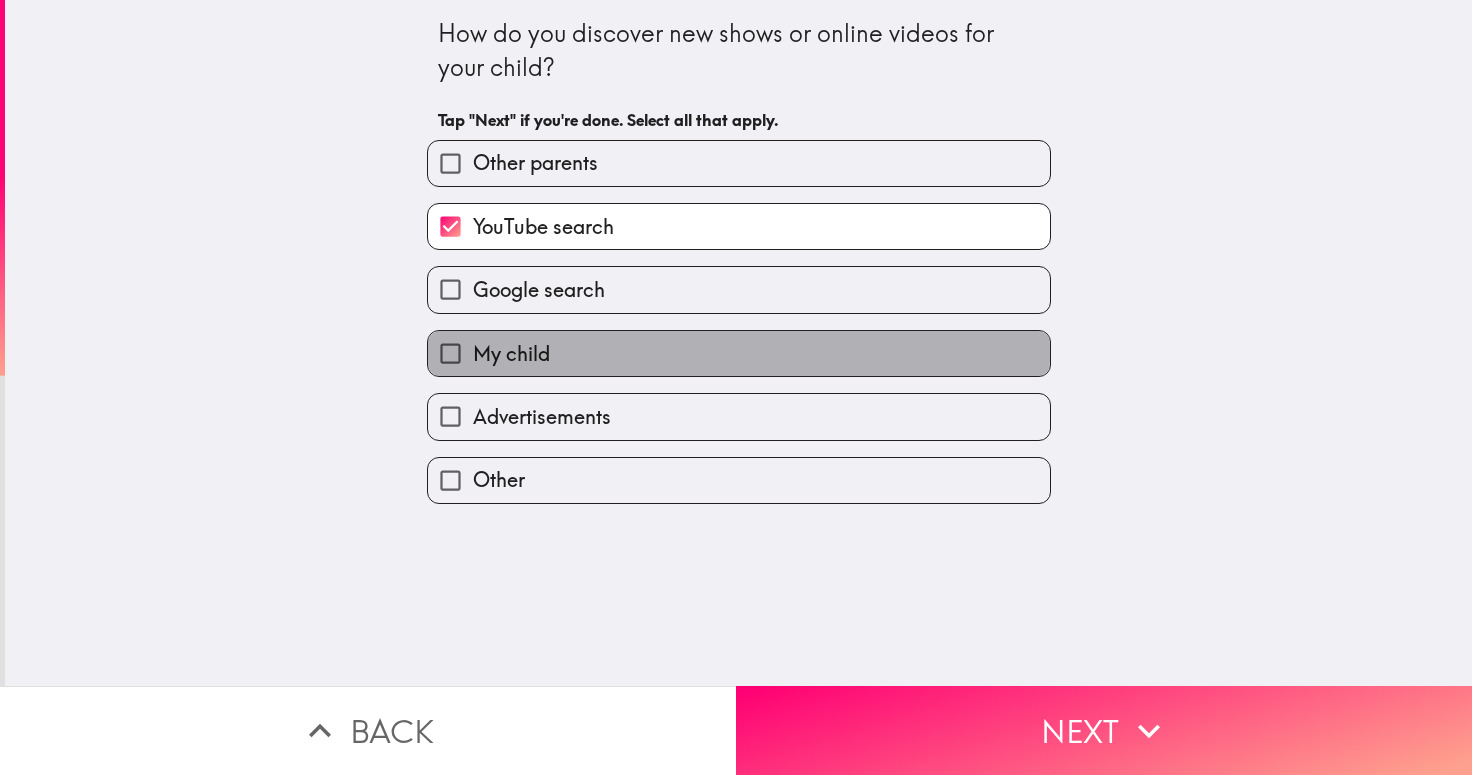 click on "My child" at bounding box center [511, 354] 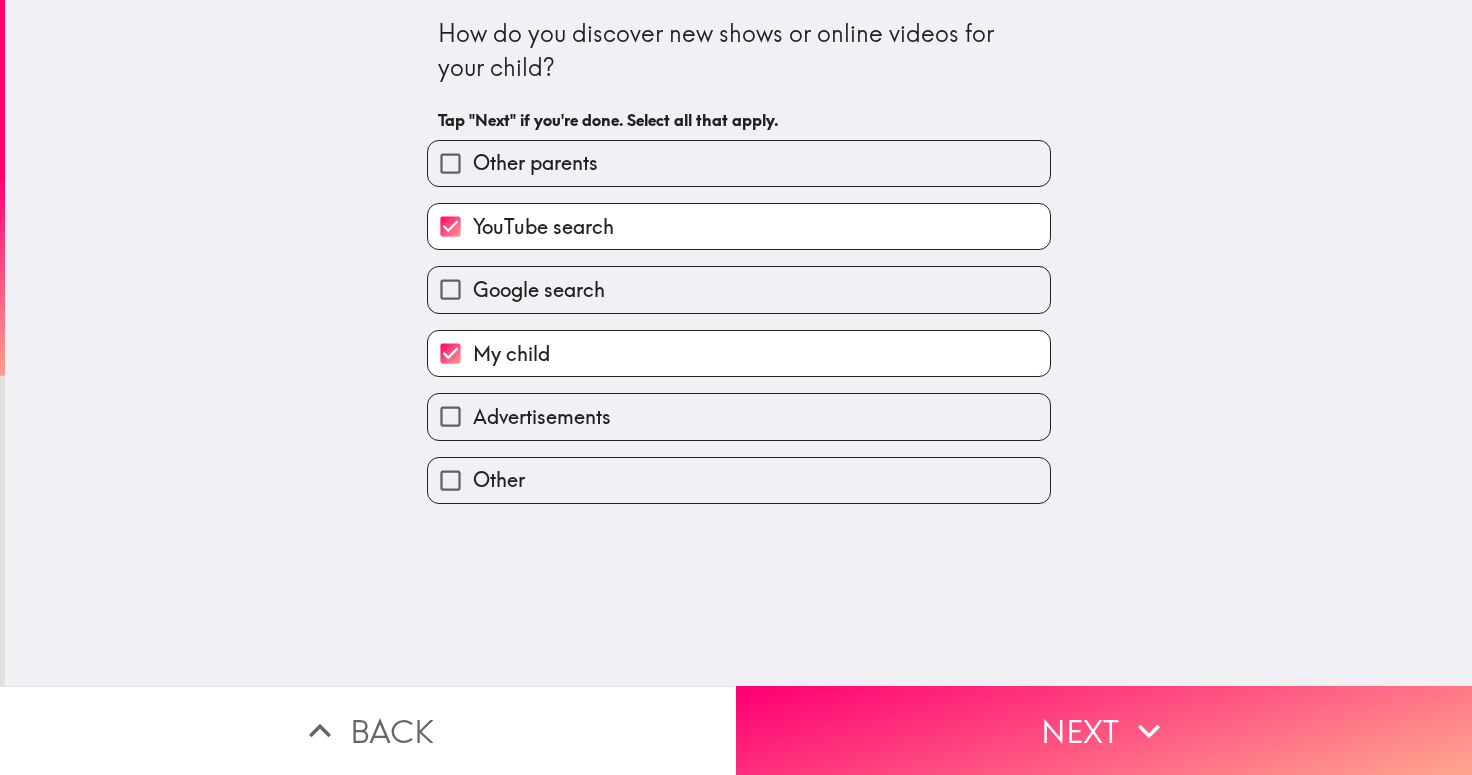 click on "Advertisements" at bounding box center [542, 417] 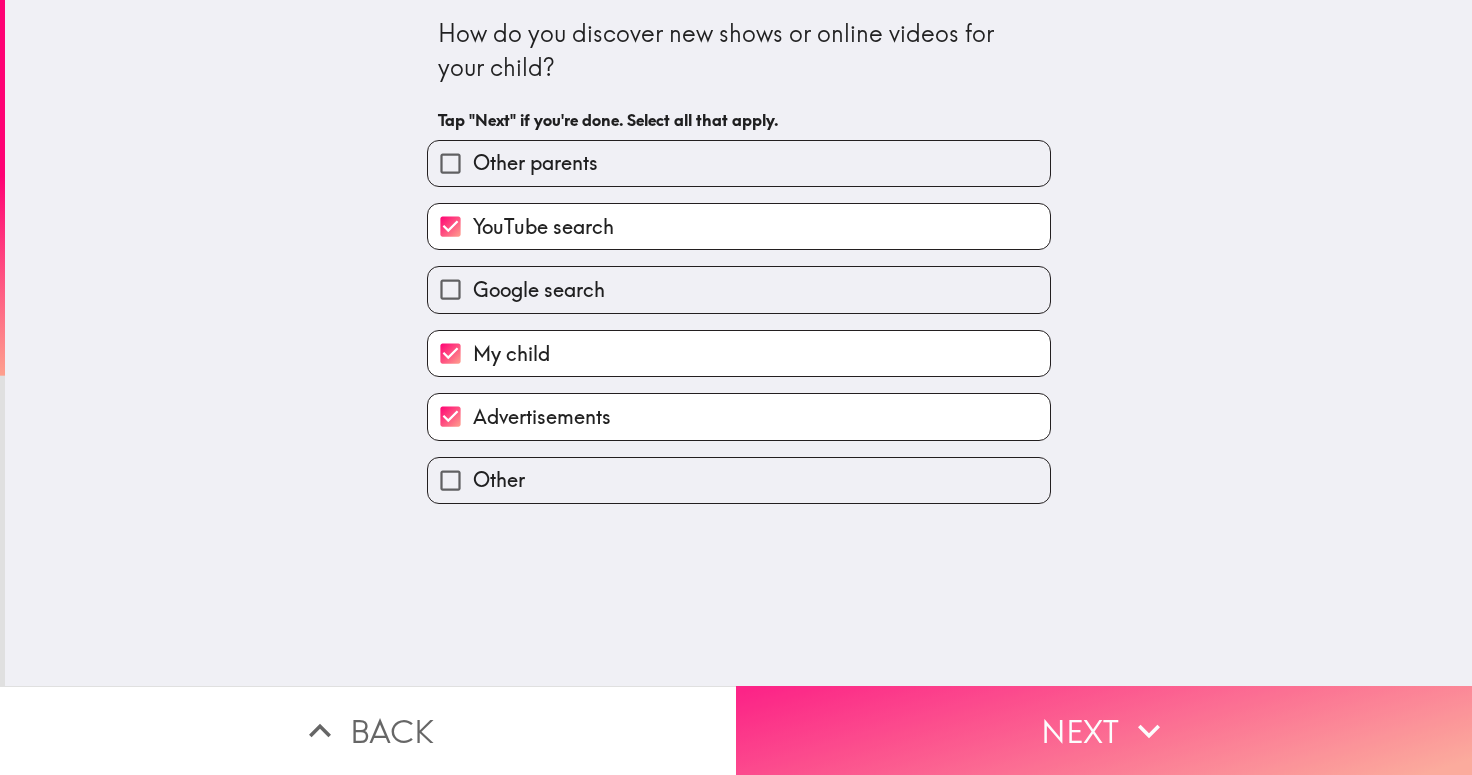 click on "Next" at bounding box center (1104, 730) 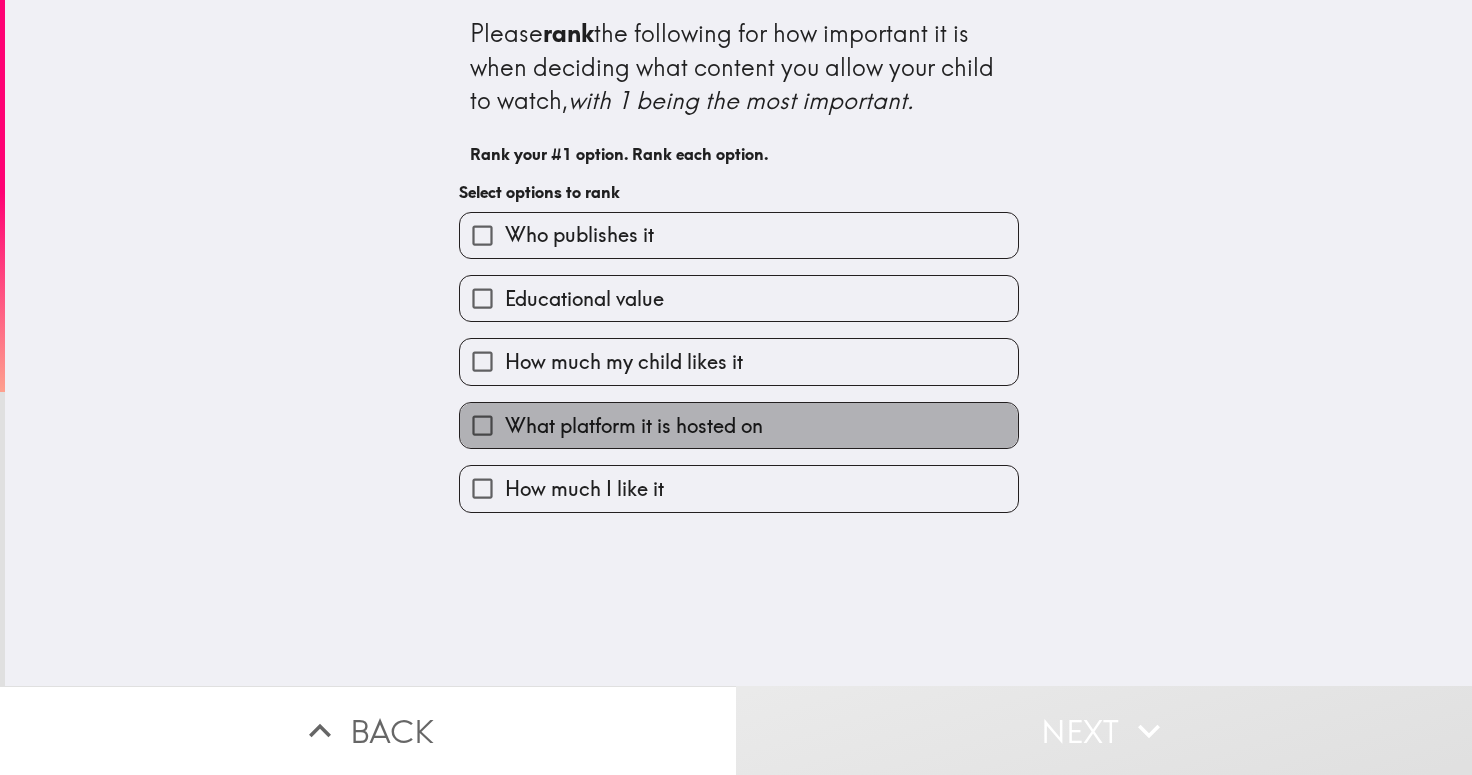 click on "What platform it is hosted on" at bounding box center (634, 426) 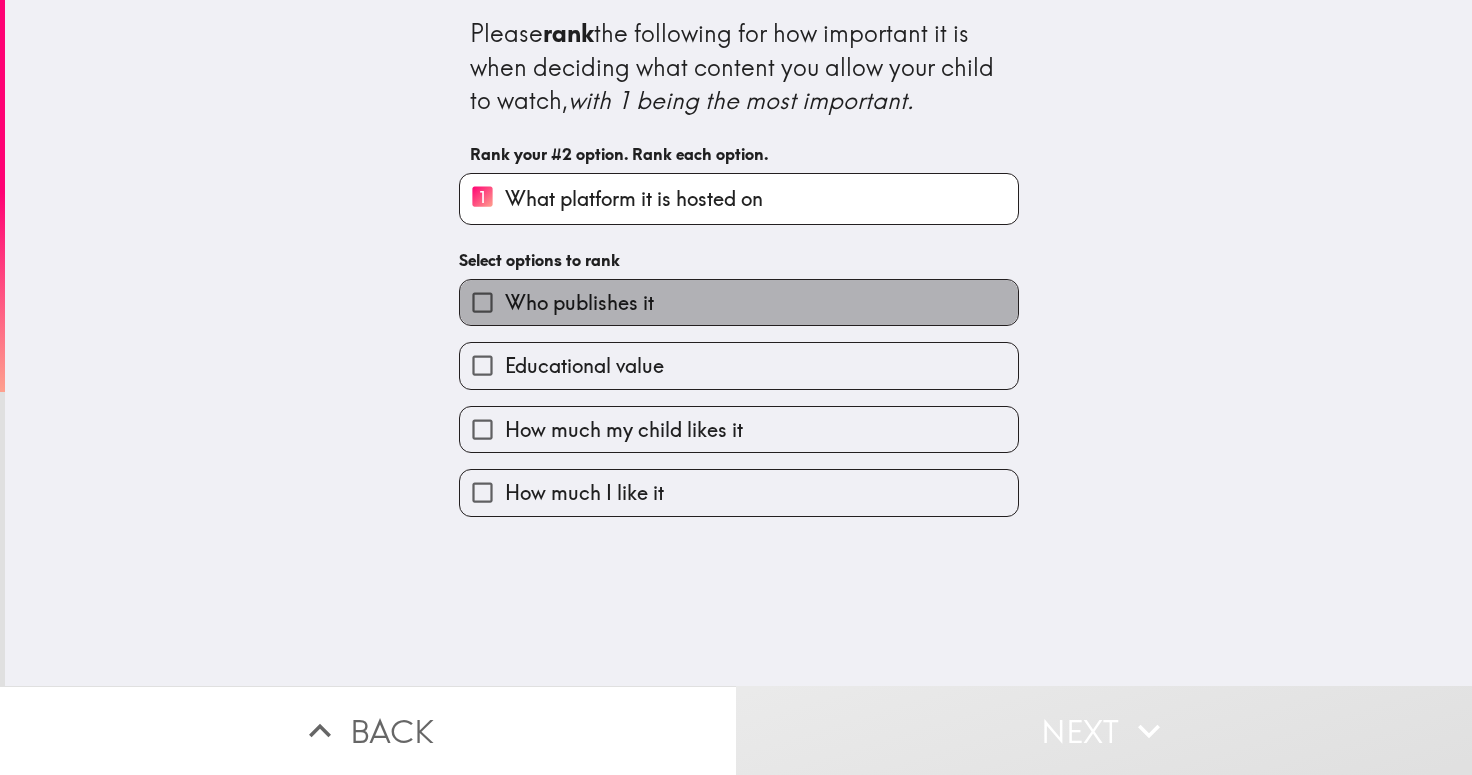 click on "Who publishes it" at bounding box center (579, 303) 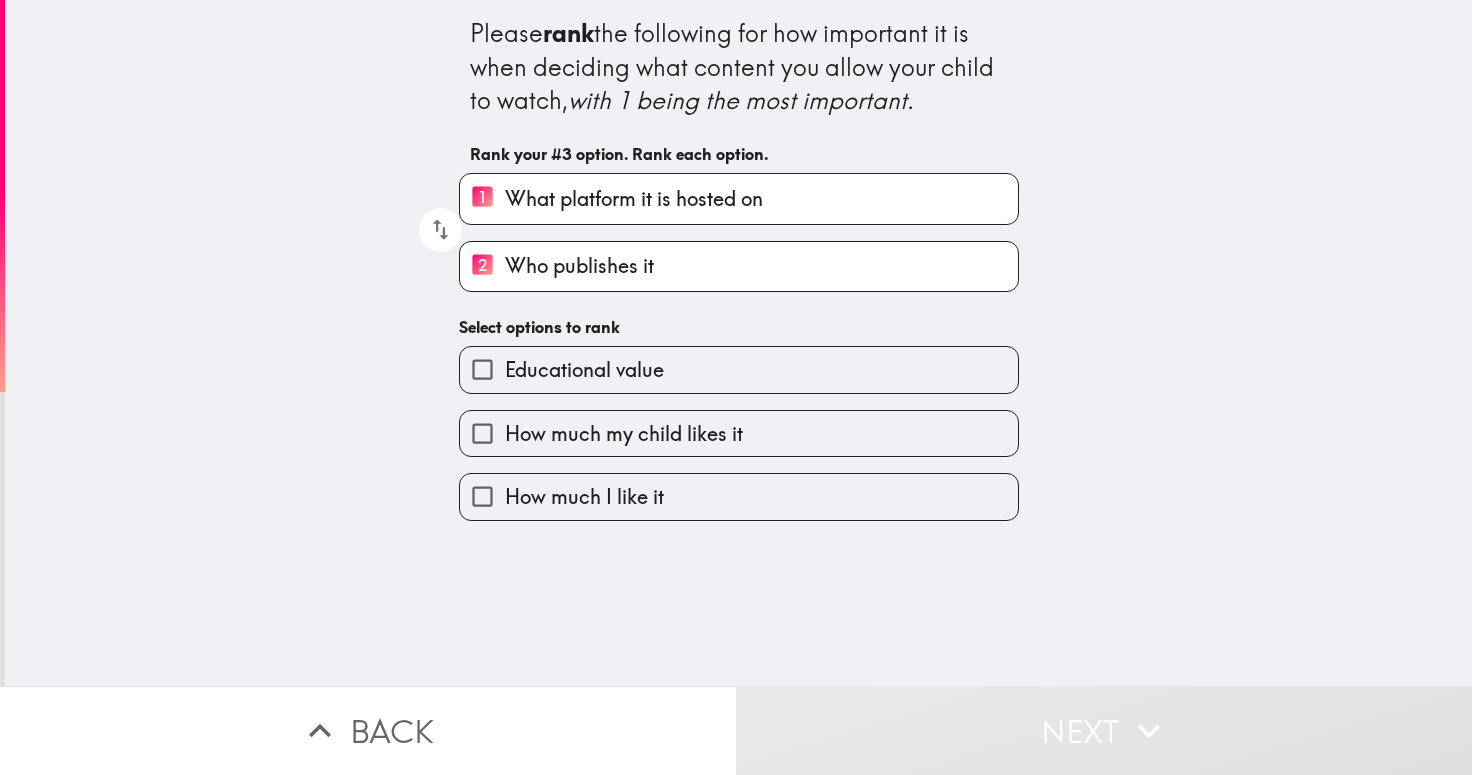 click on "How much my child likes it" at bounding box center (624, 434) 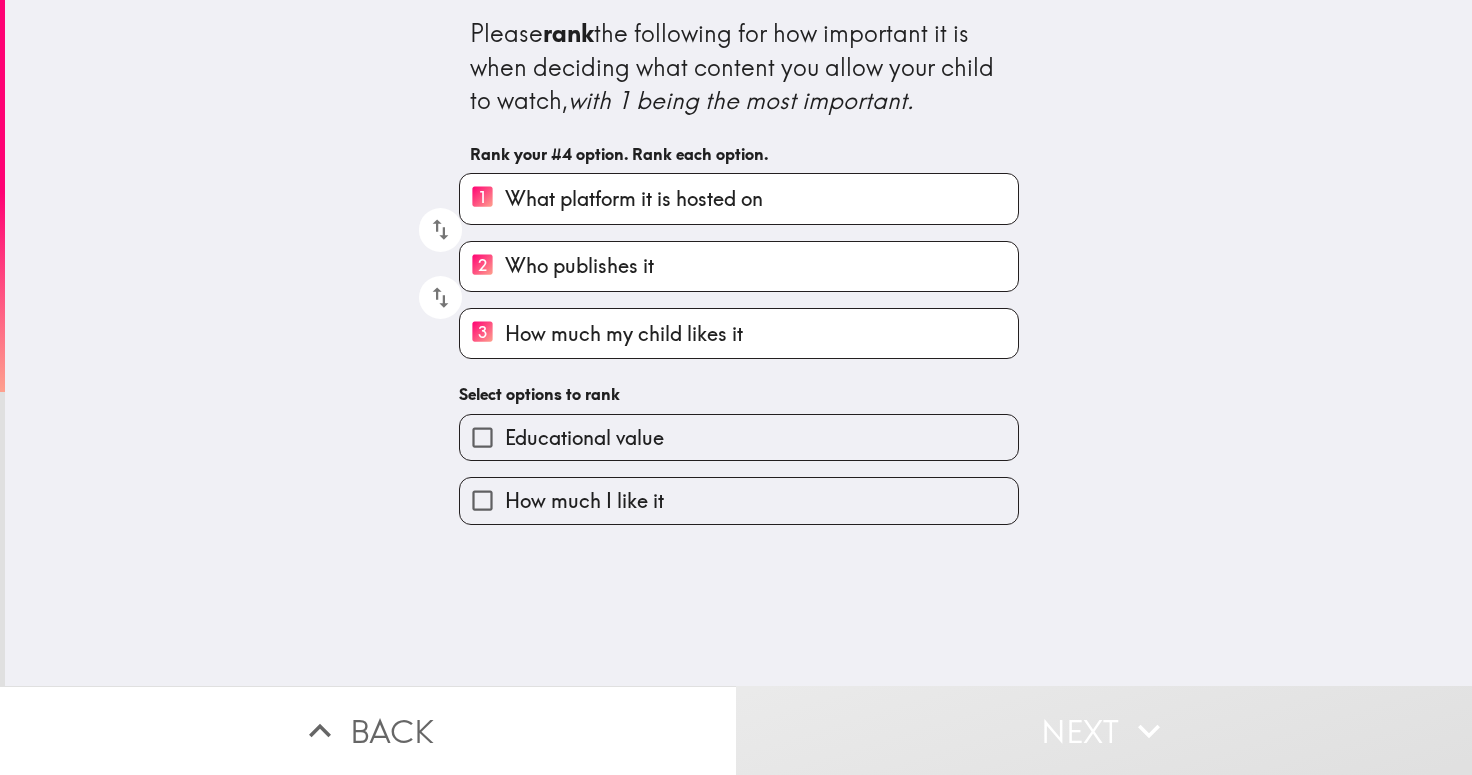 click on "Educational value" at bounding box center (584, 438) 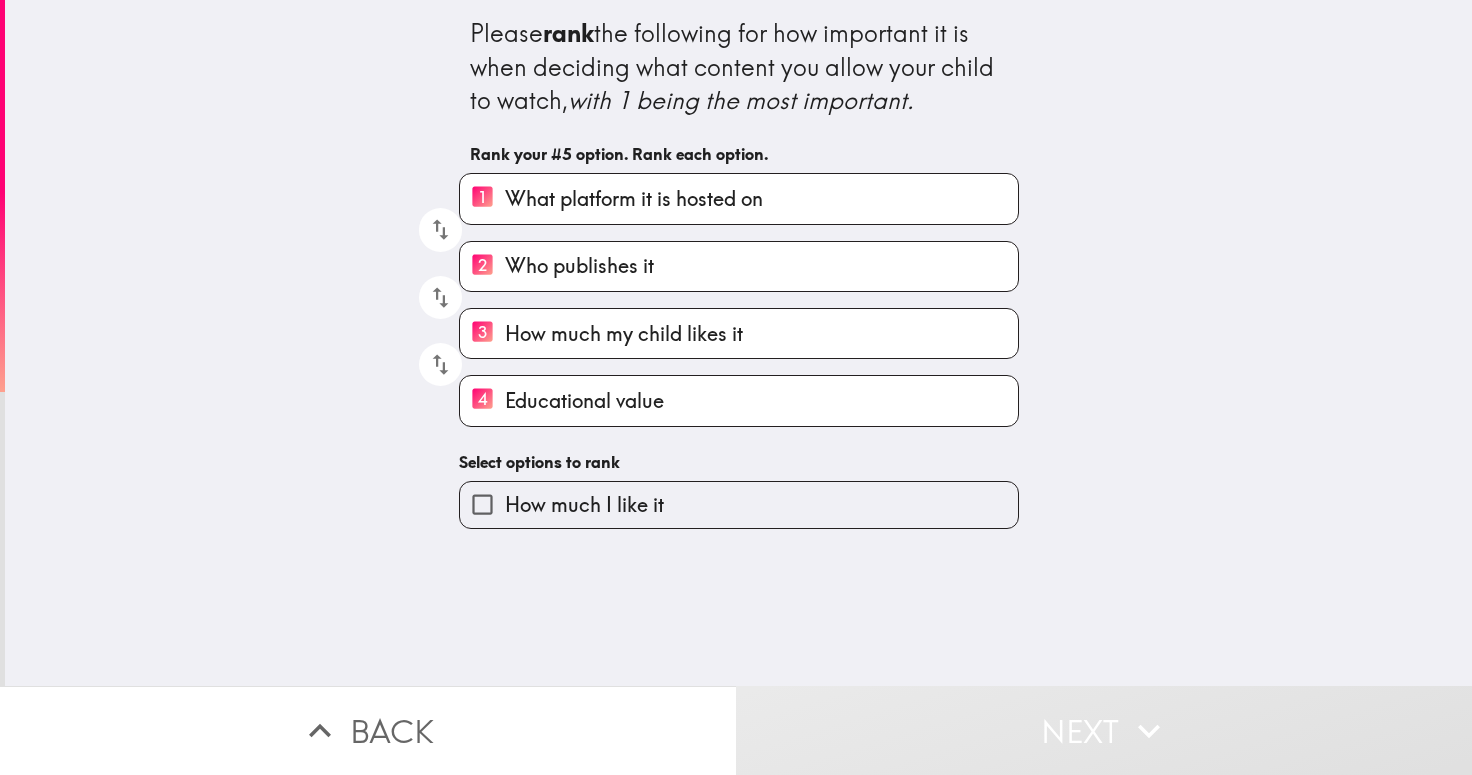 click on "How much I like it" at bounding box center (584, 505) 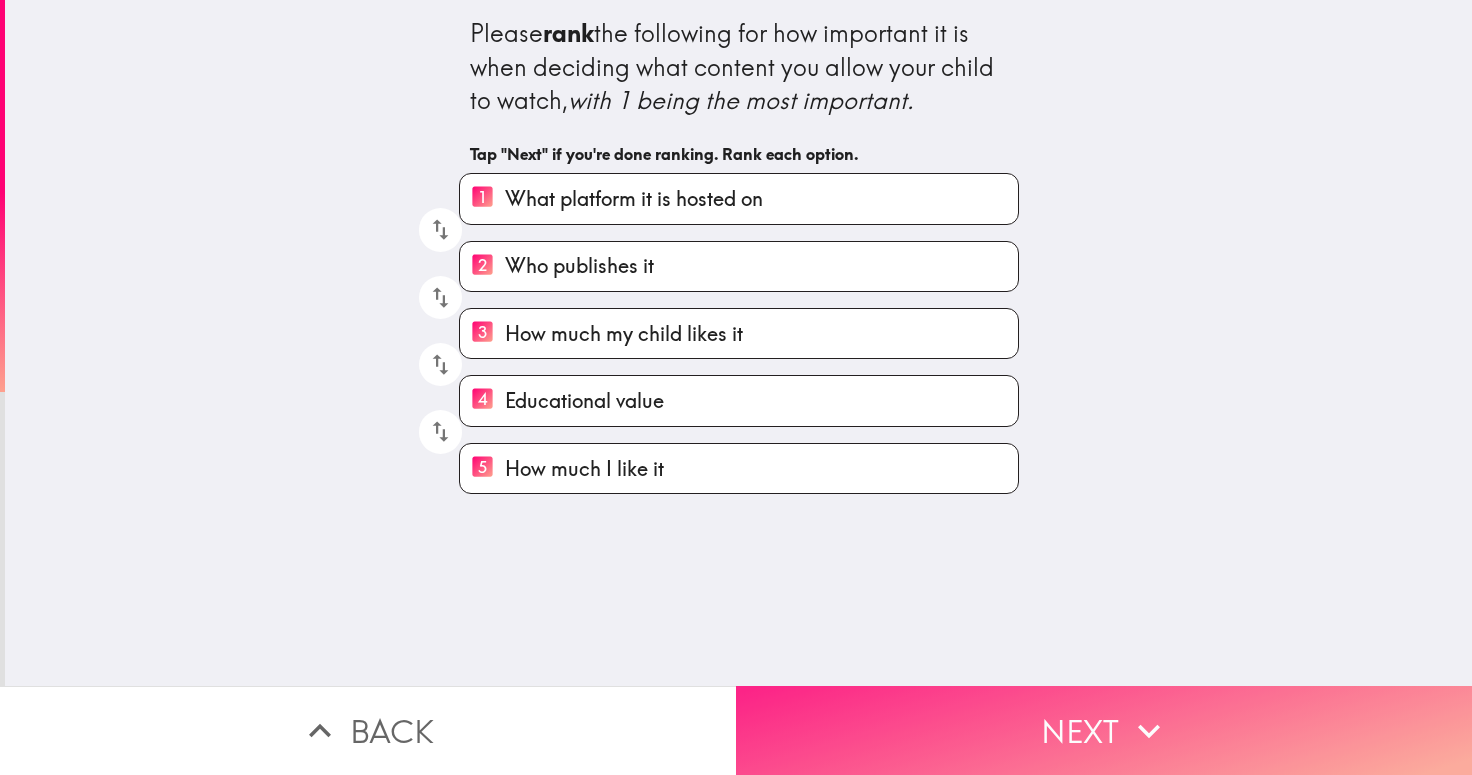 click on "Next" at bounding box center (1104, 730) 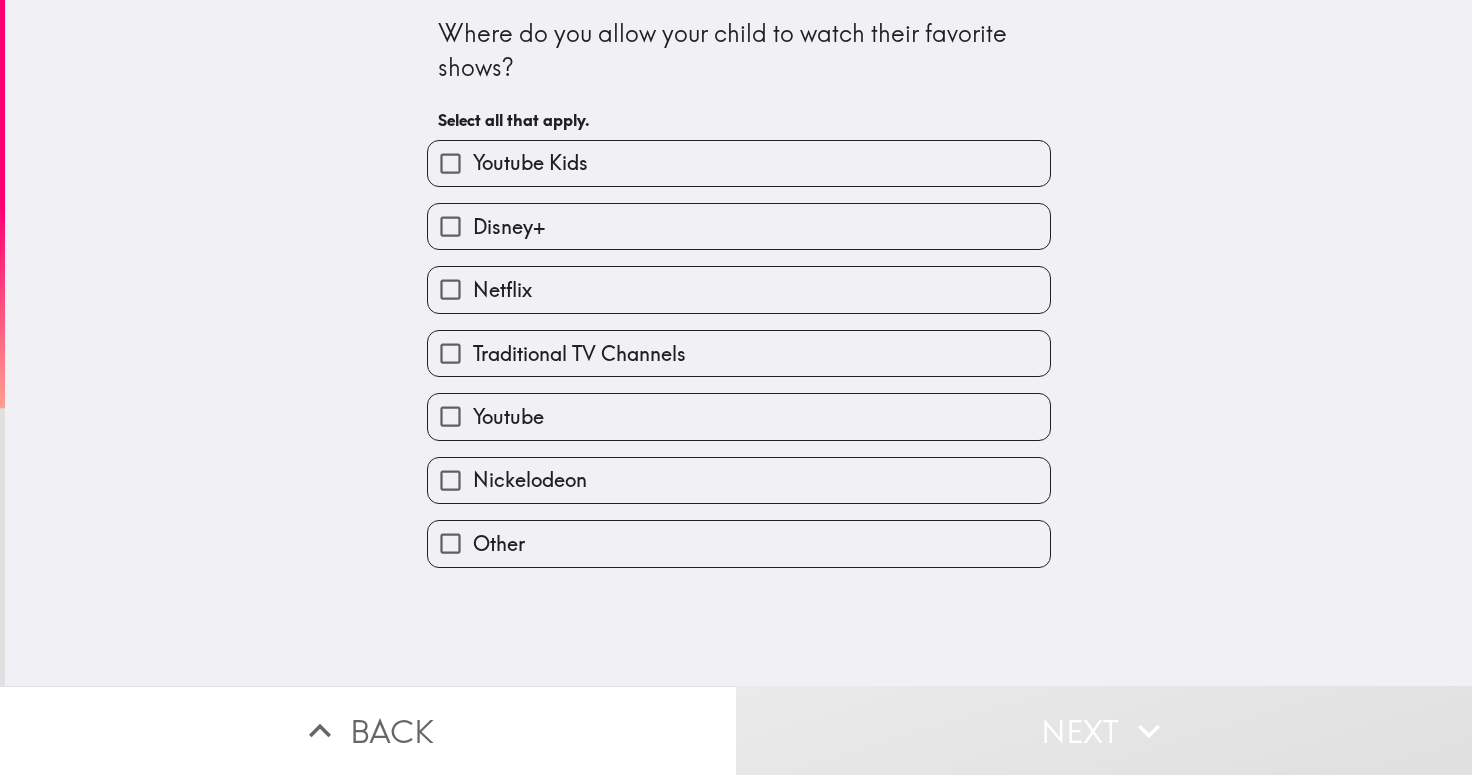click on "Youtube" at bounding box center [508, 417] 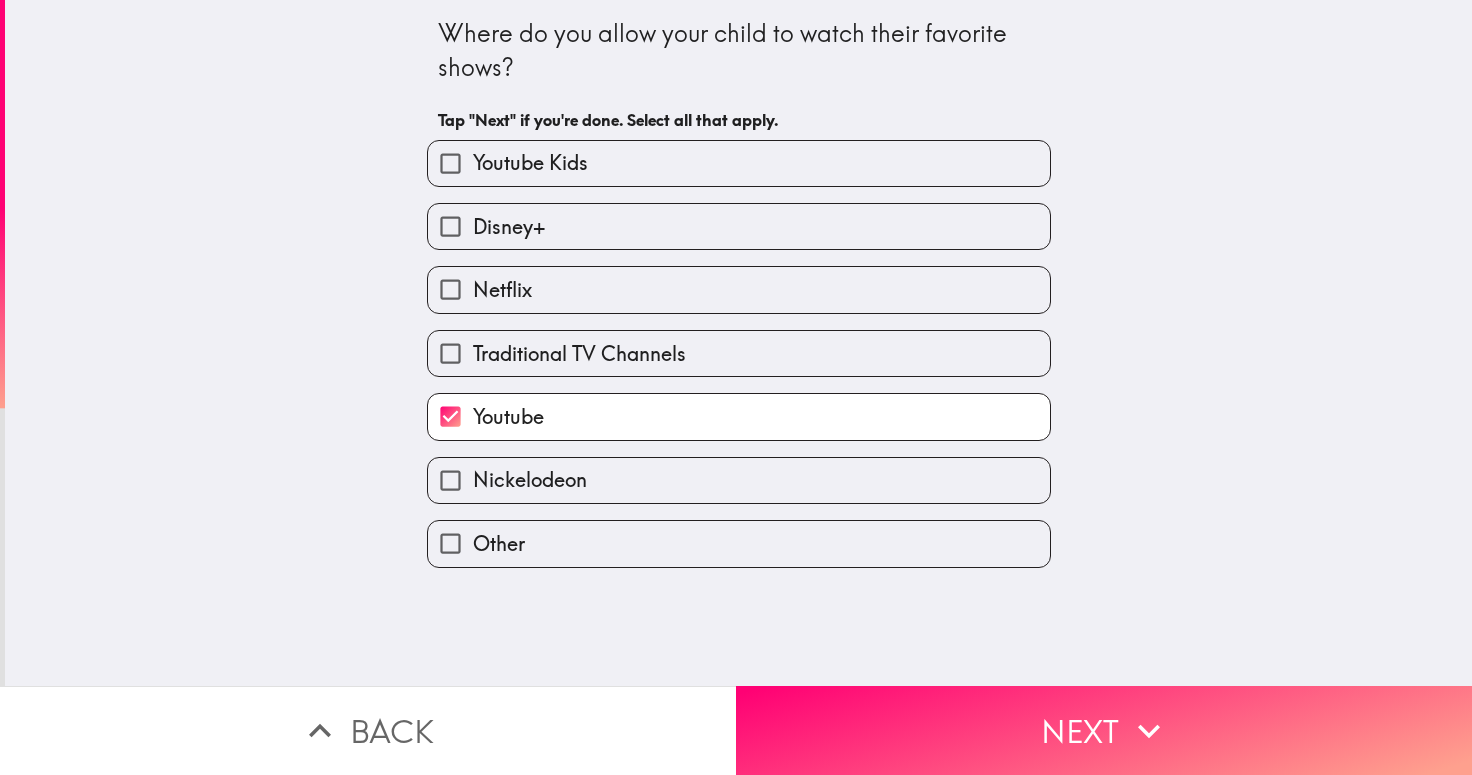 click on "Youtube Kids" at bounding box center [530, 163] 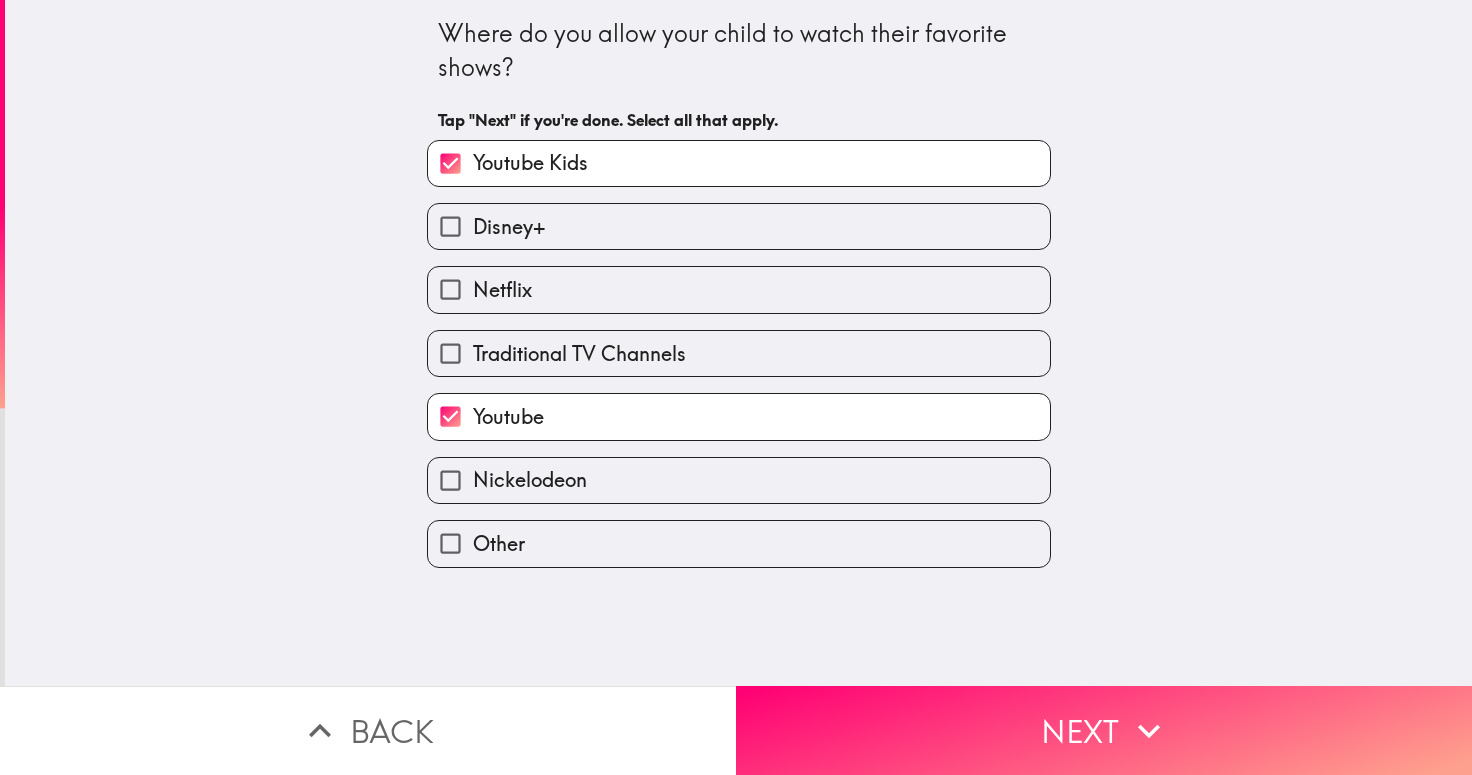 click on "Netflix" at bounding box center [739, 289] 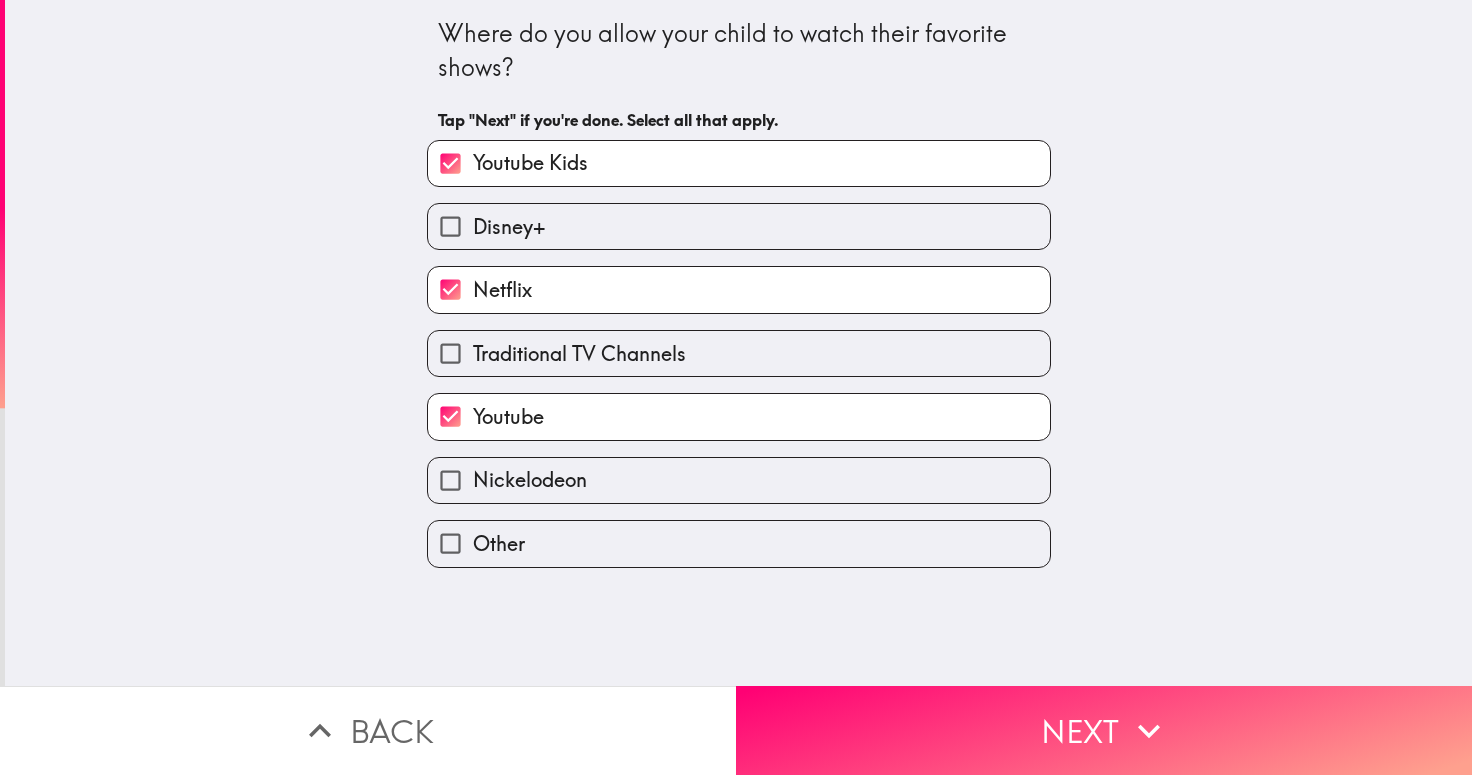 click on "Disney+" at bounding box center (739, 226) 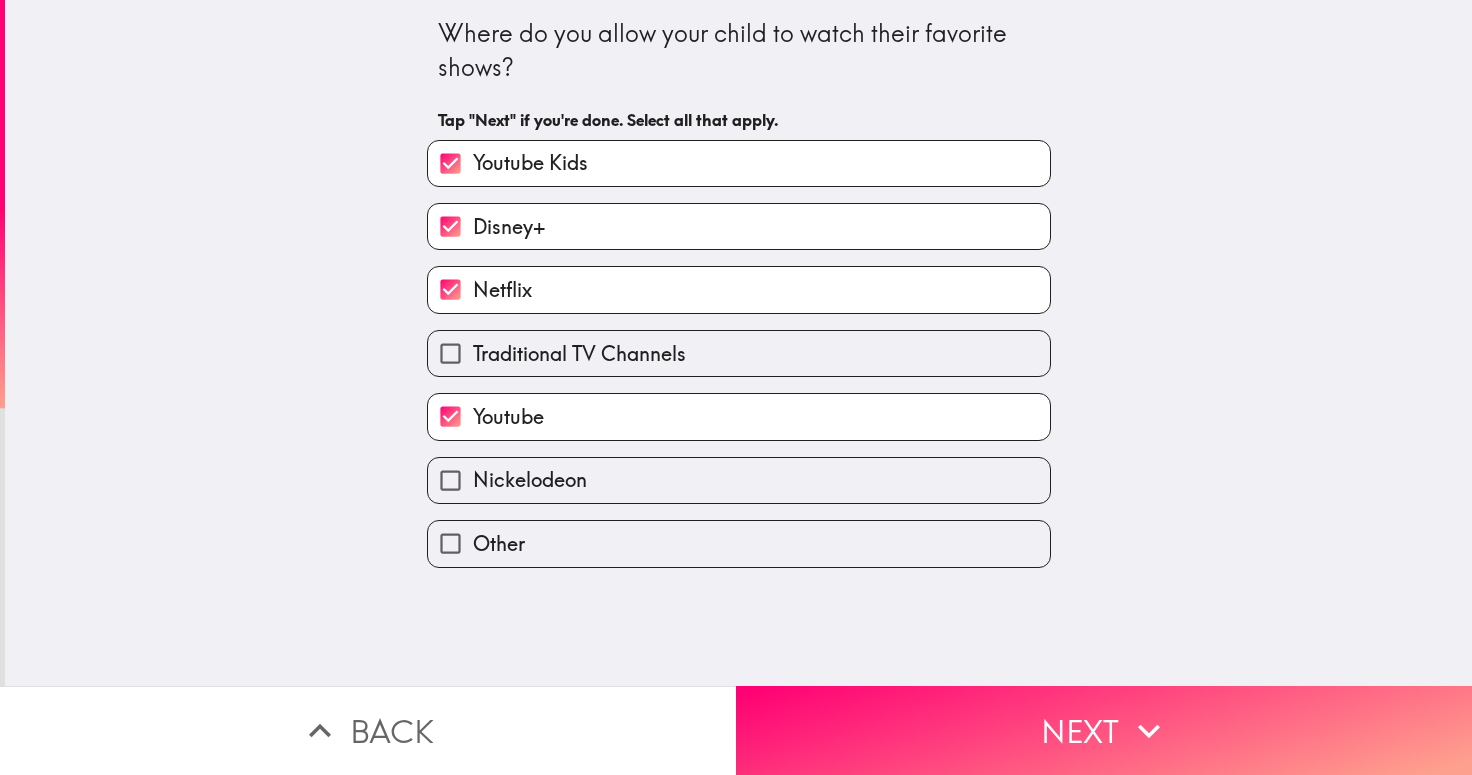 click on "Traditional TV Channels" at bounding box center (579, 354) 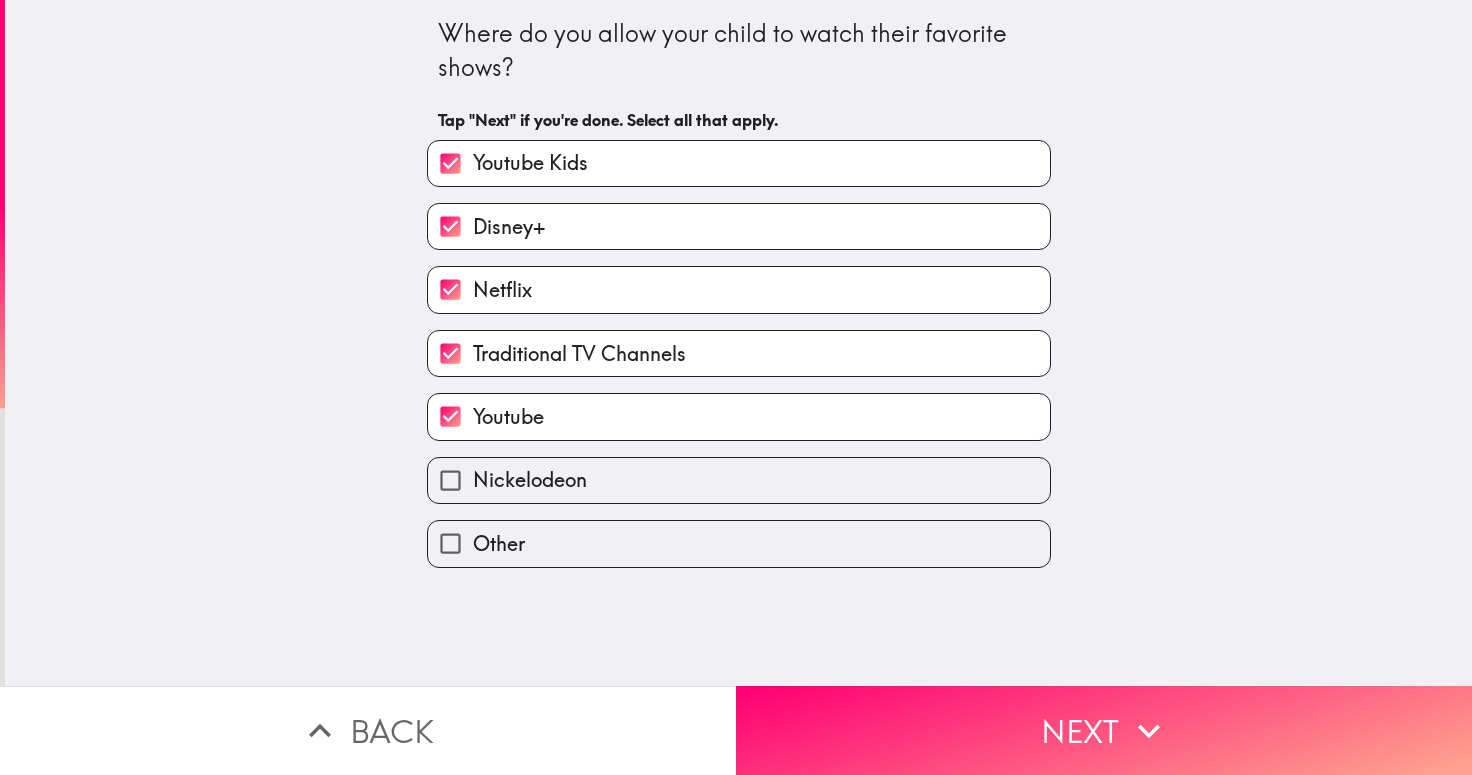 click on "Nickelodeon" at bounding box center (530, 480) 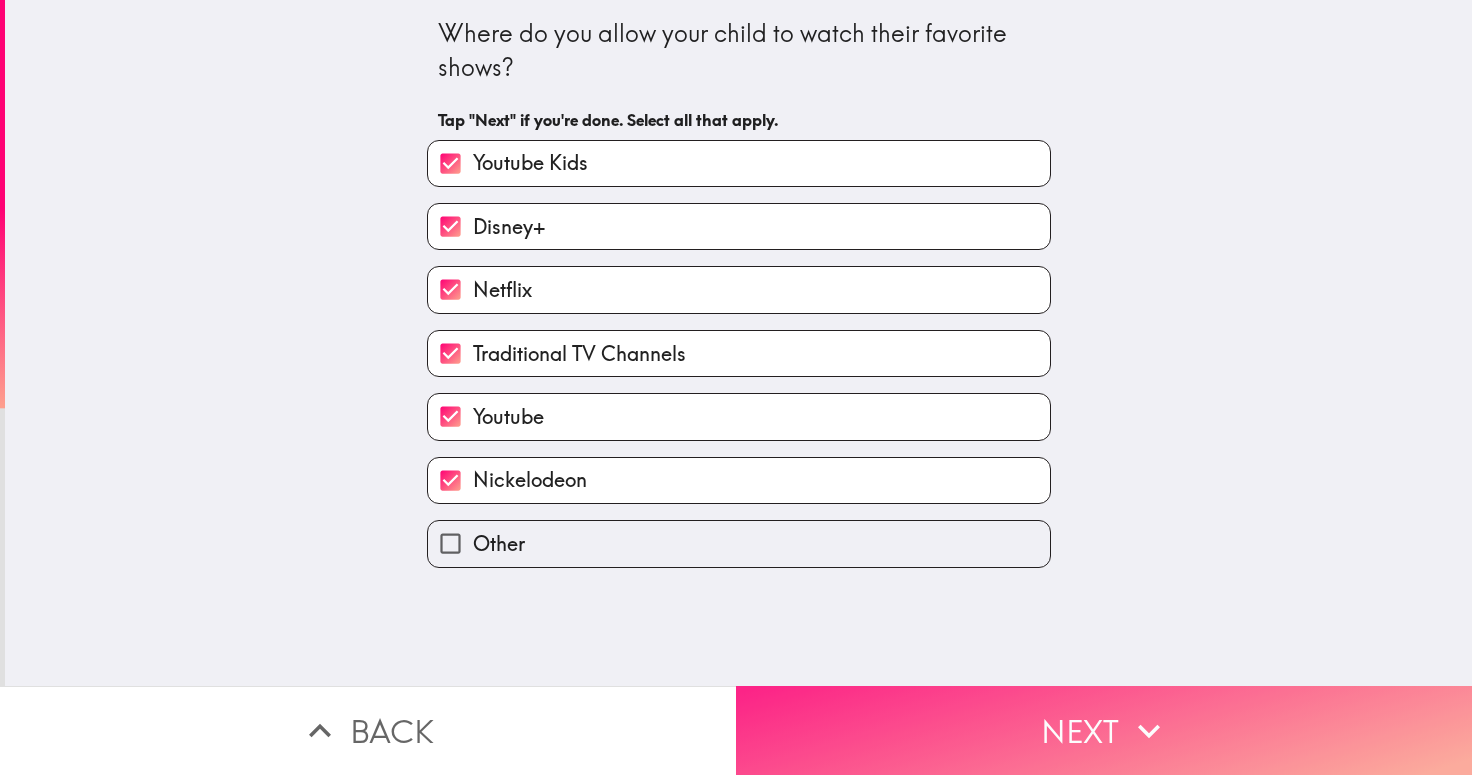 click on "Next" at bounding box center [1104, 730] 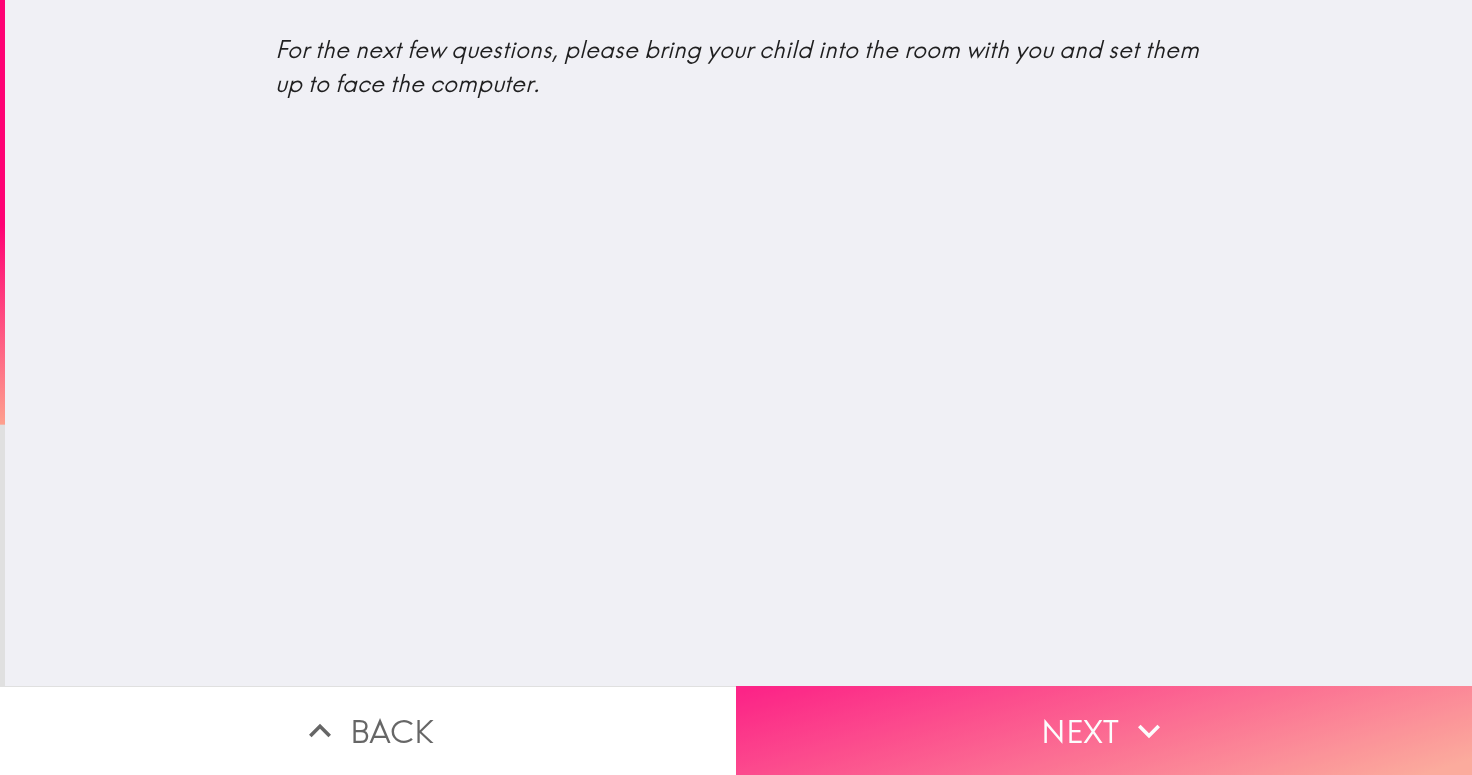 click on "Next" at bounding box center (1104, 730) 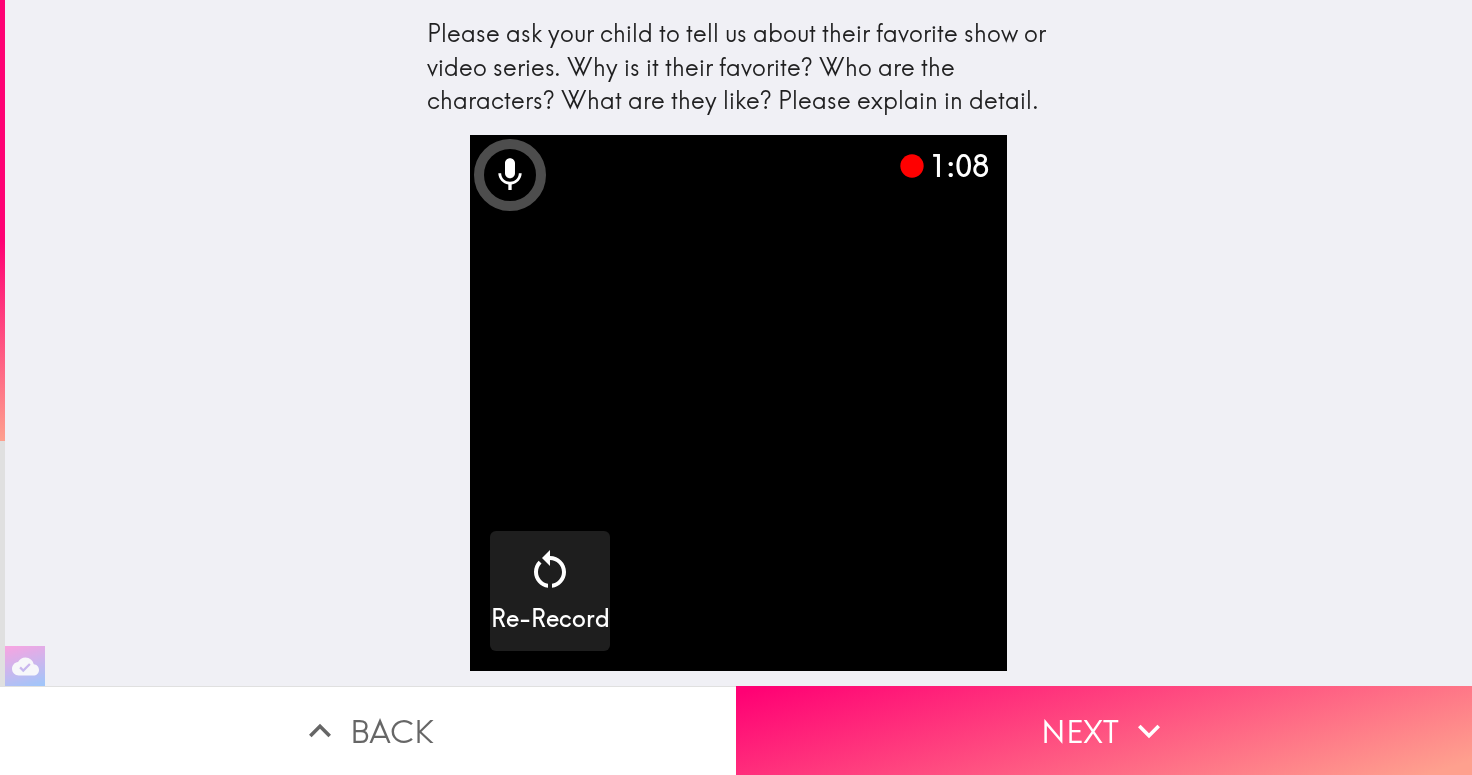 click on "Next" at bounding box center [1104, 730] 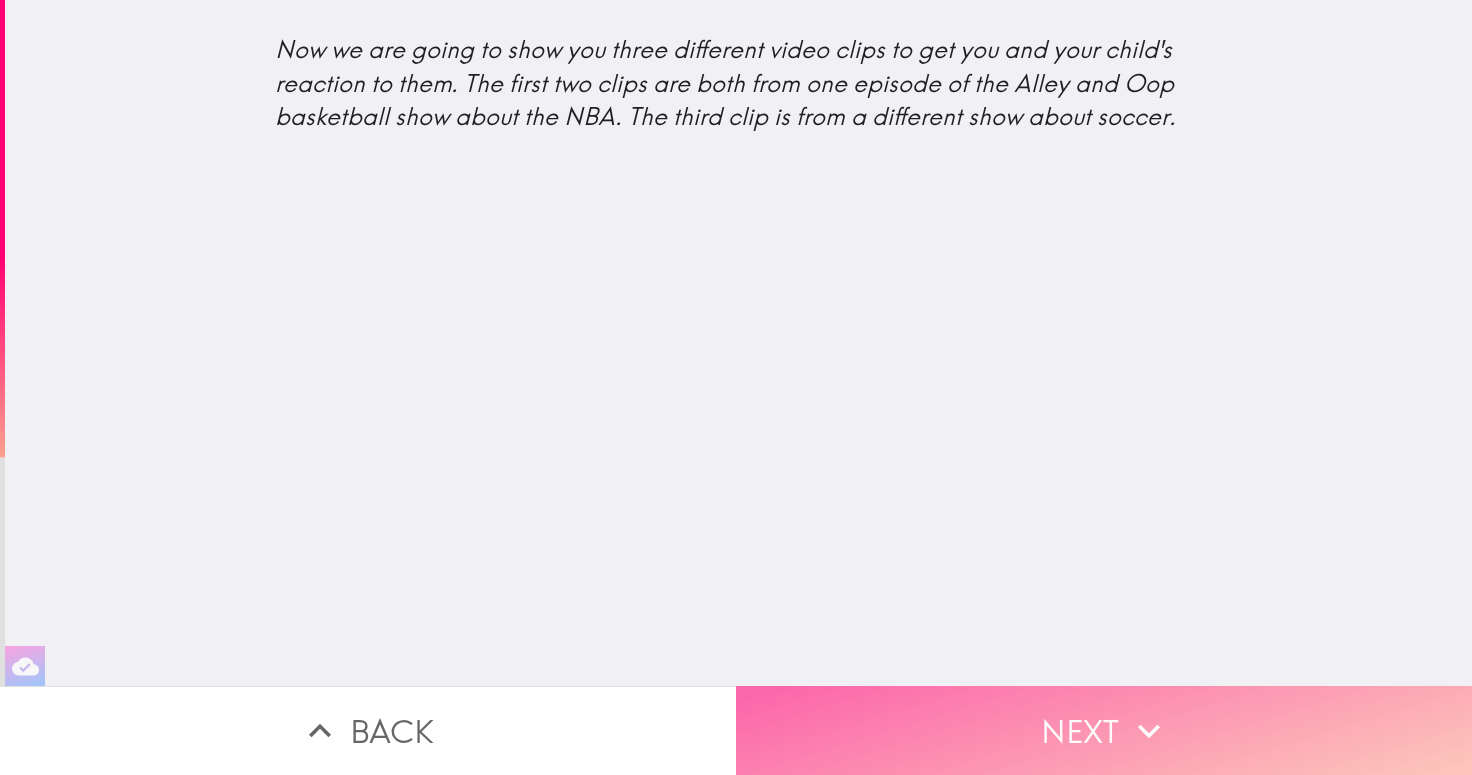 click on "Next" at bounding box center (1104, 730) 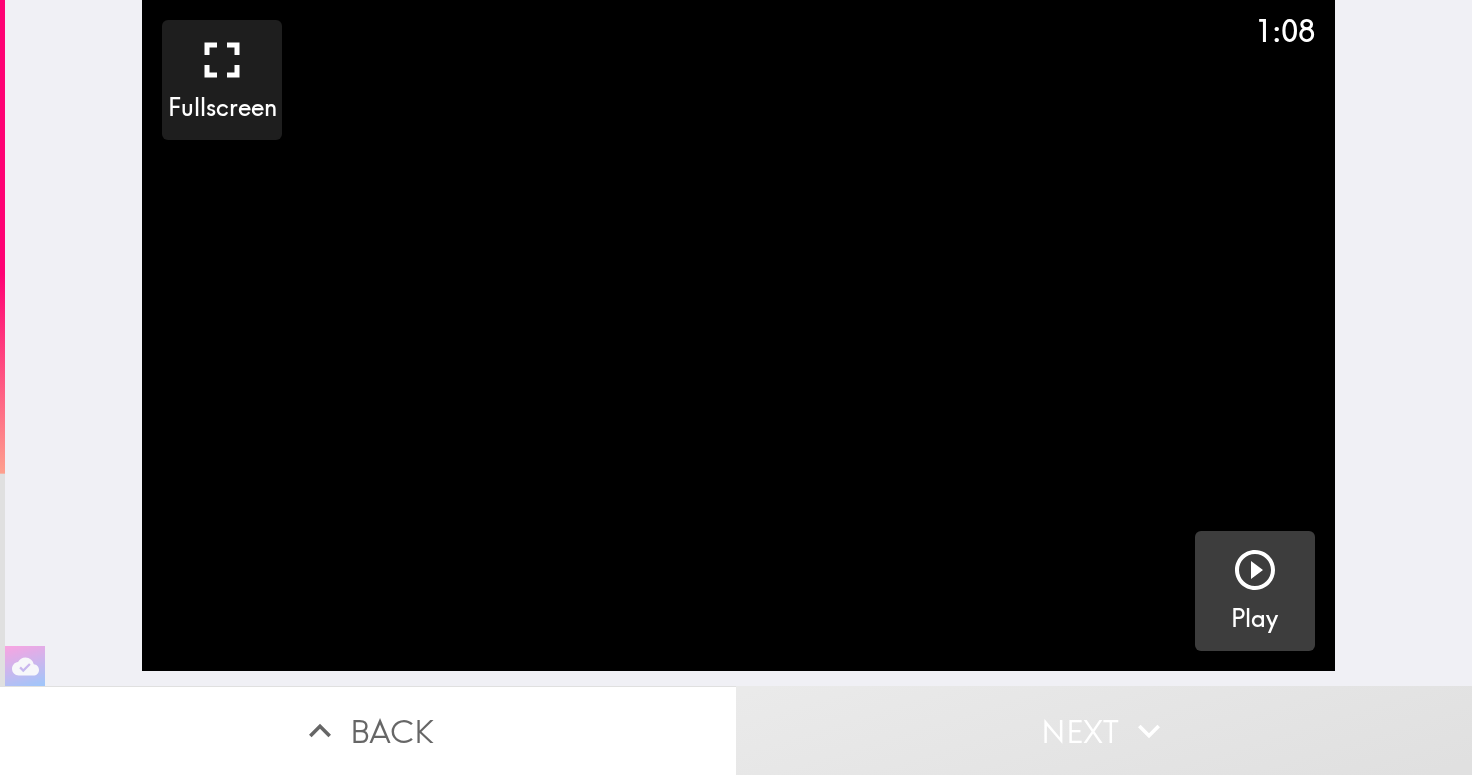 click at bounding box center [1255, 574] 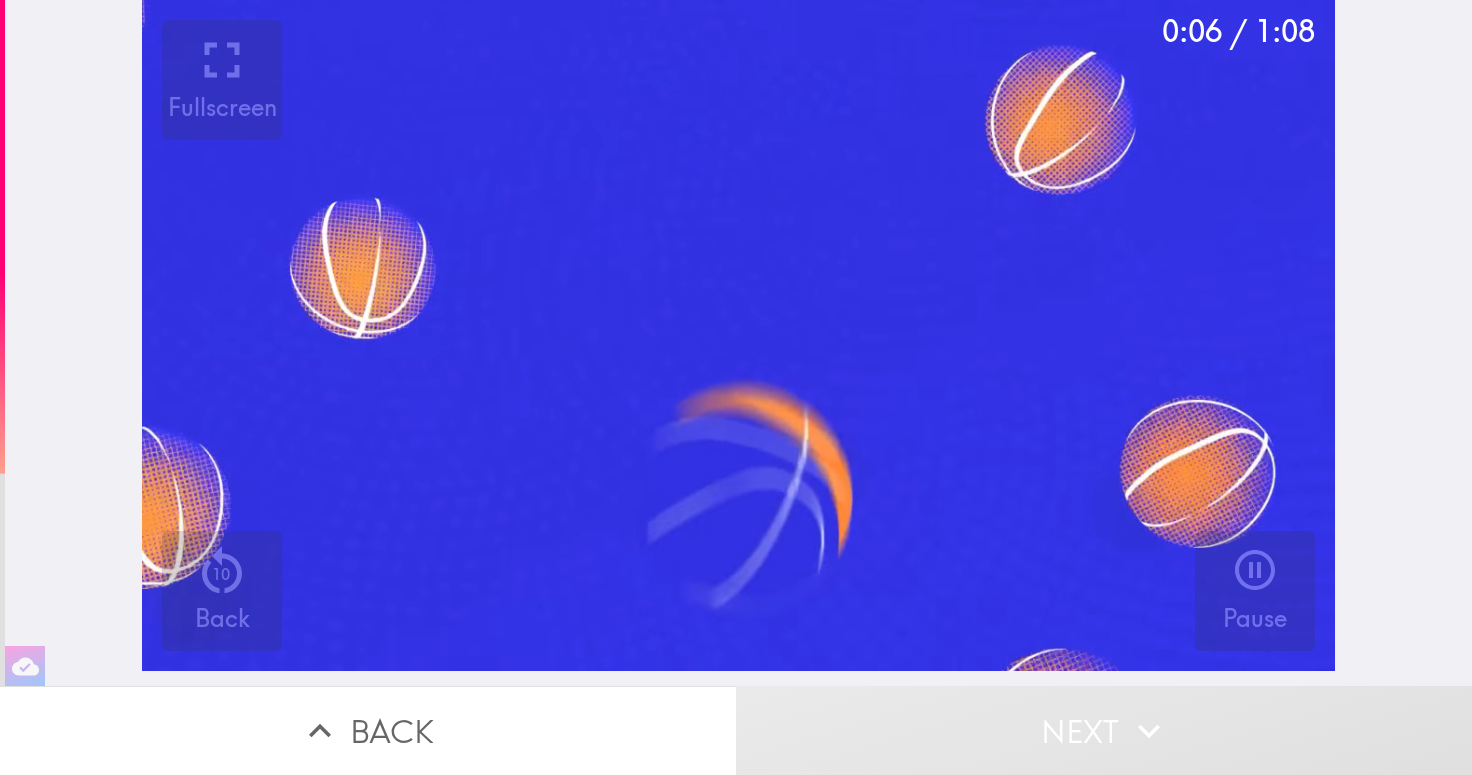 click on "0:06 / 1:08 Fullscreen 10 Back Pause" at bounding box center [738, 343] 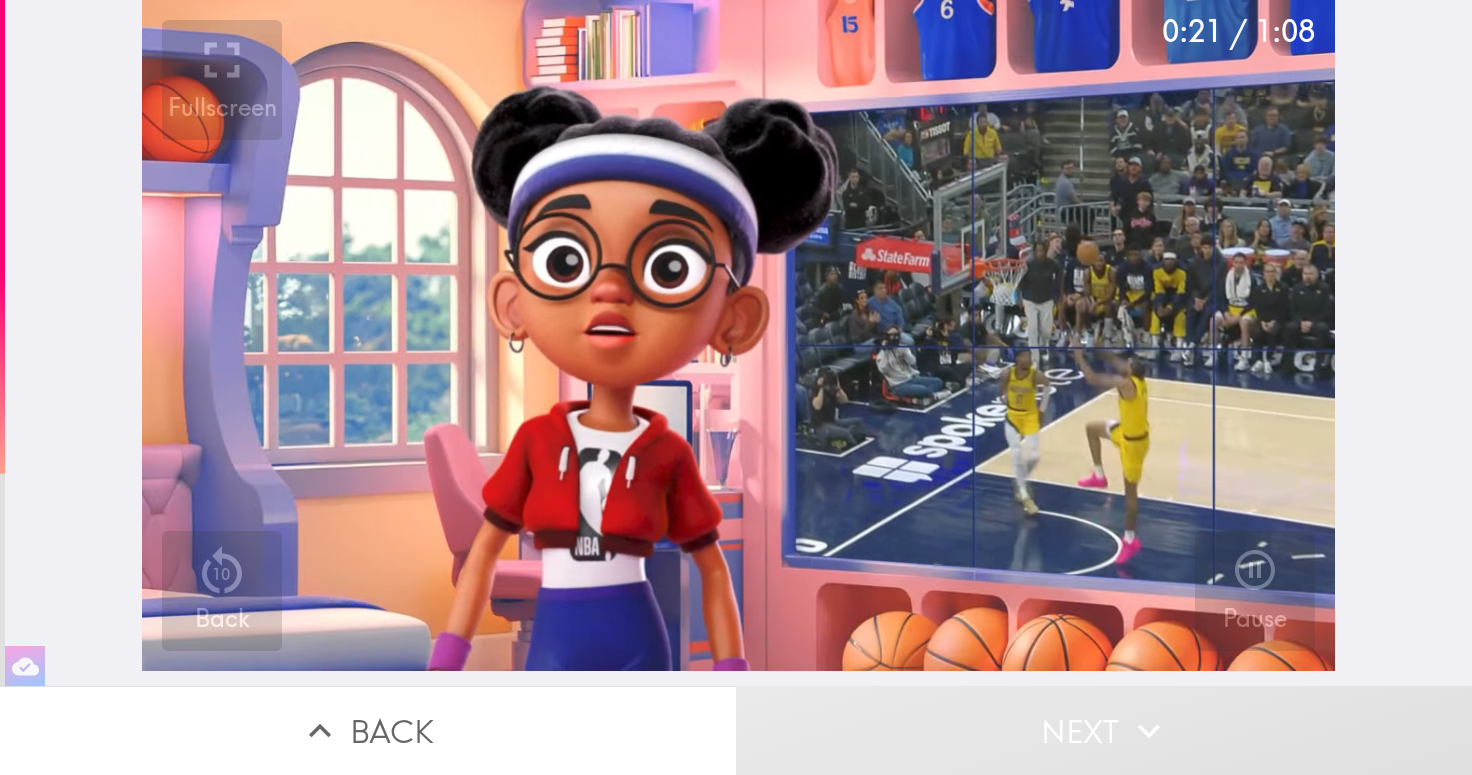 click on "Next" at bounding box center [1104, 730] 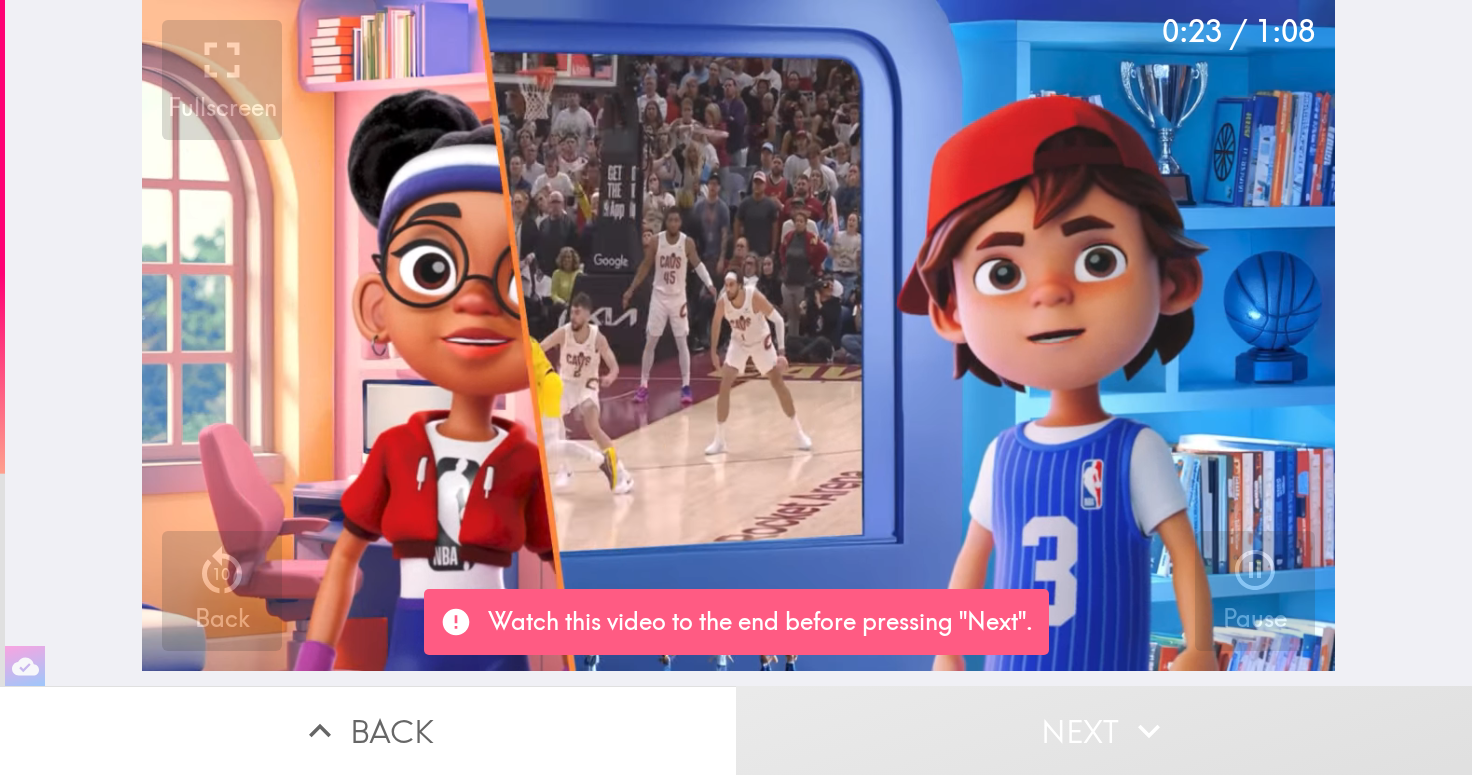 click on "0:23 / 1:08 Fullscreen 10 Back Pause" at bounding box center (738, 343) 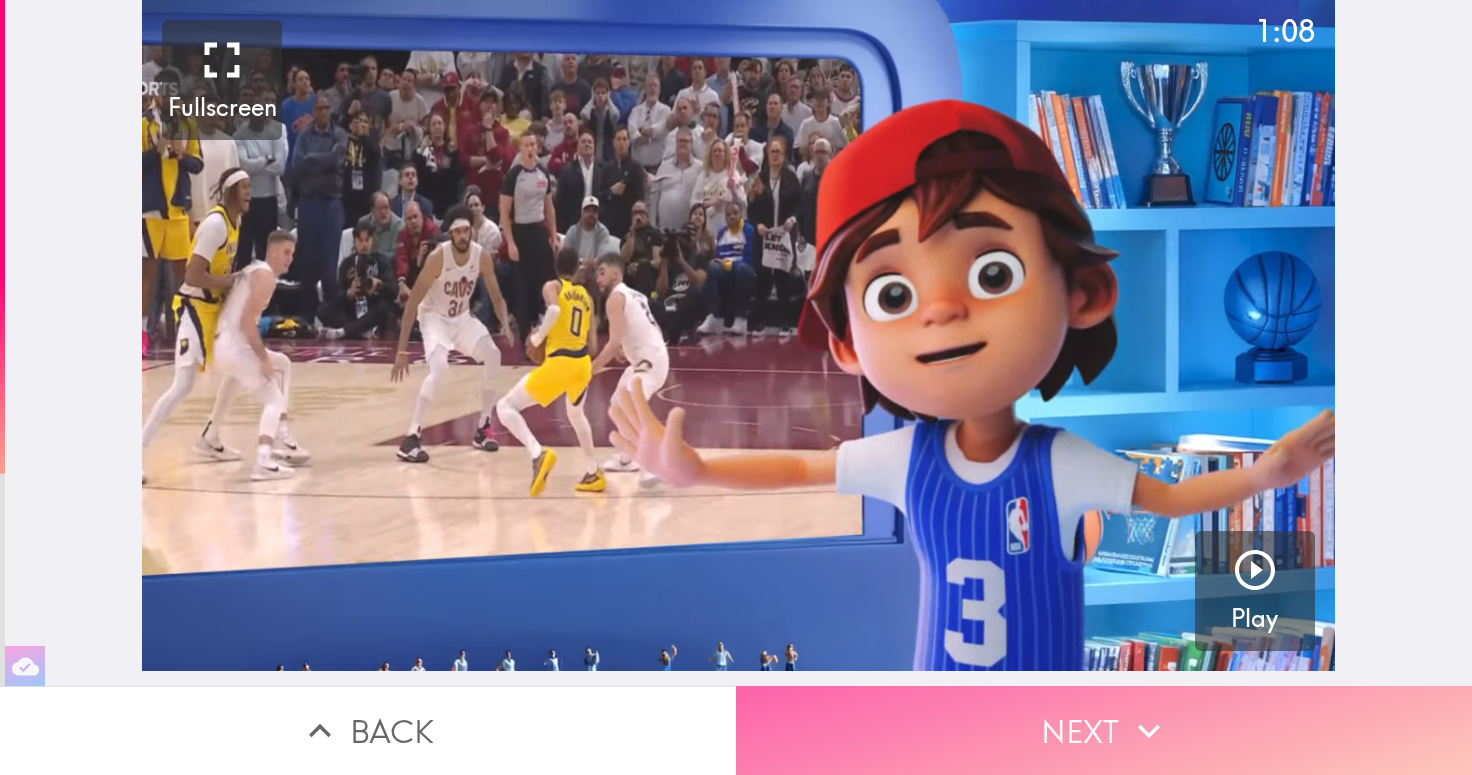 click on "Next" at bounding box center (1104, 730) 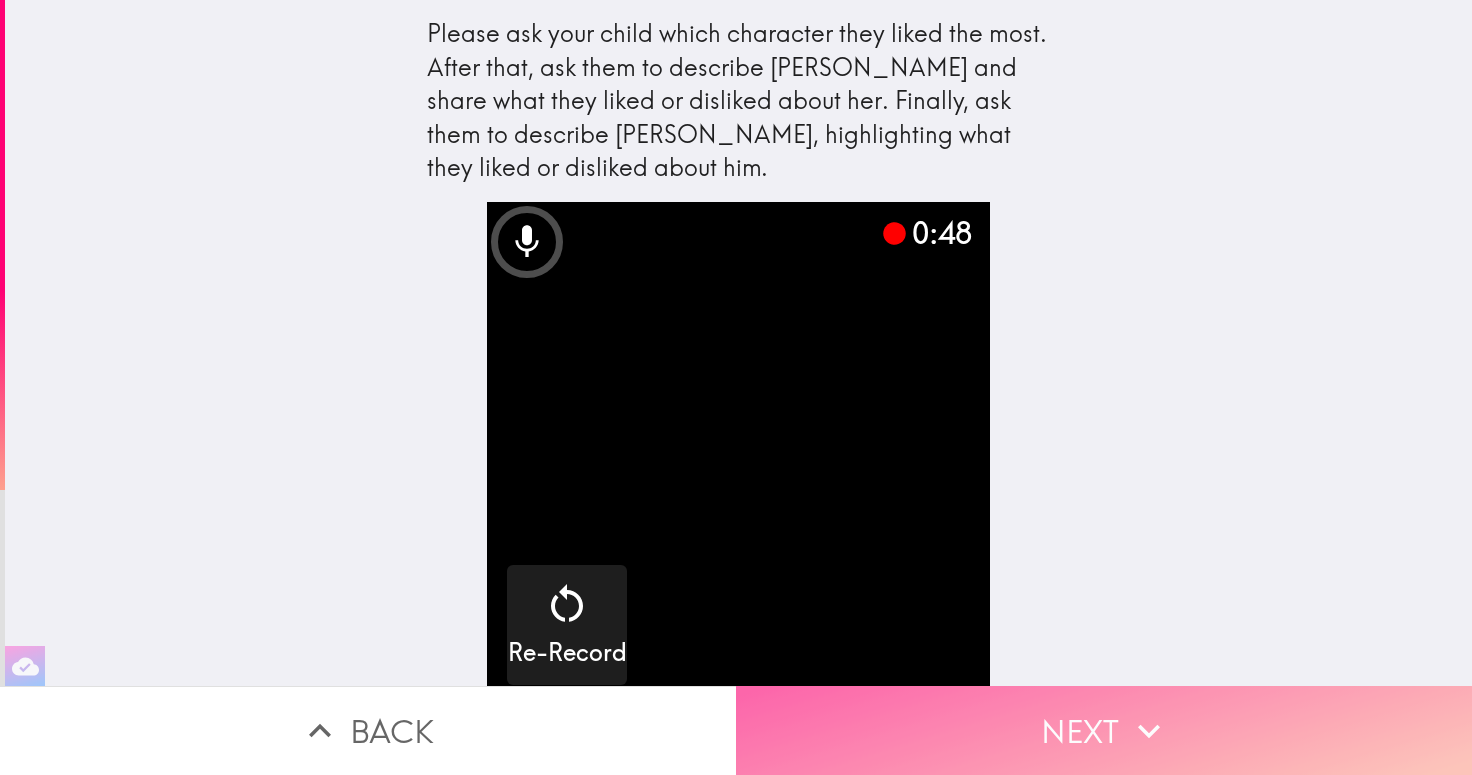 click on "Next" at bounding box center (1104, 730) 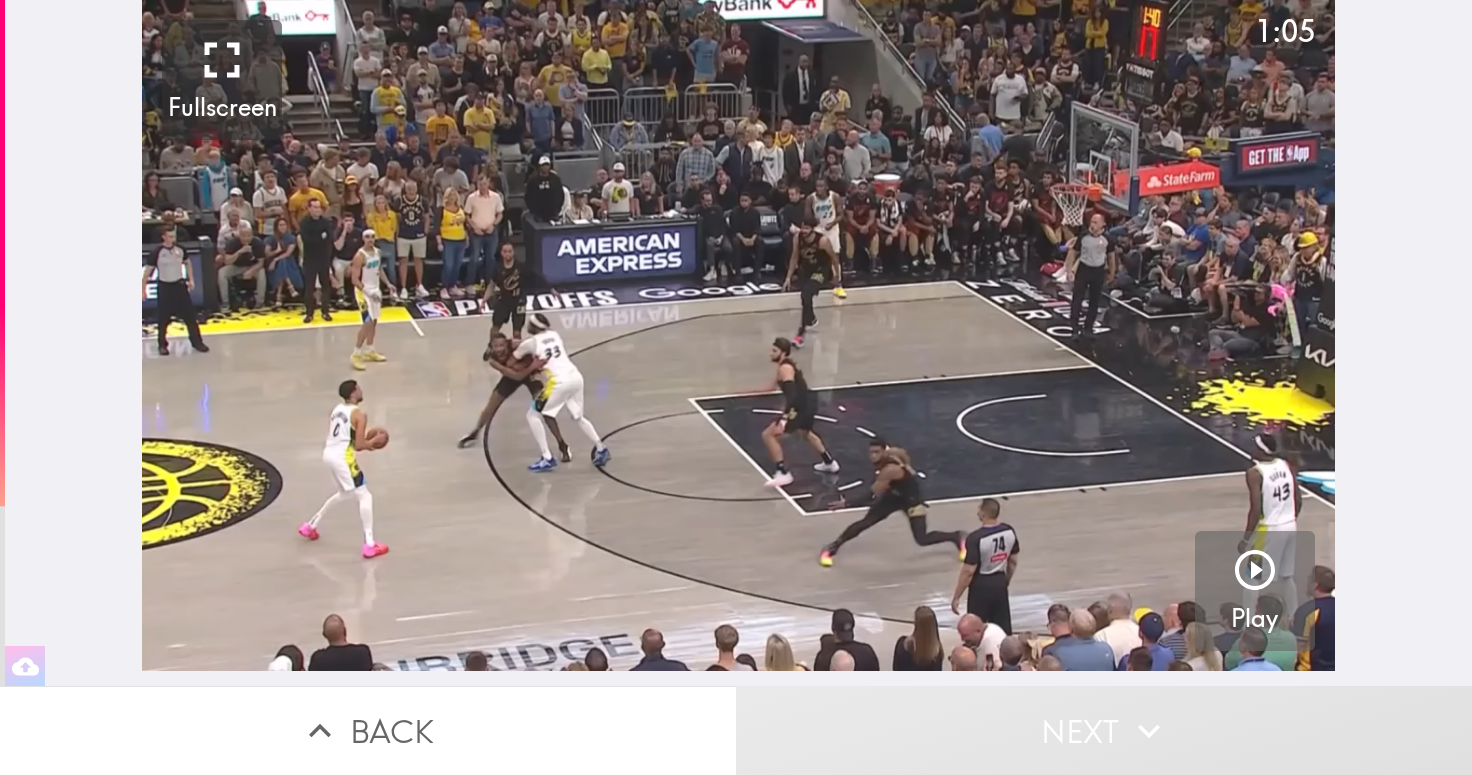 click on "Play" at bounding box center (1255, 591) 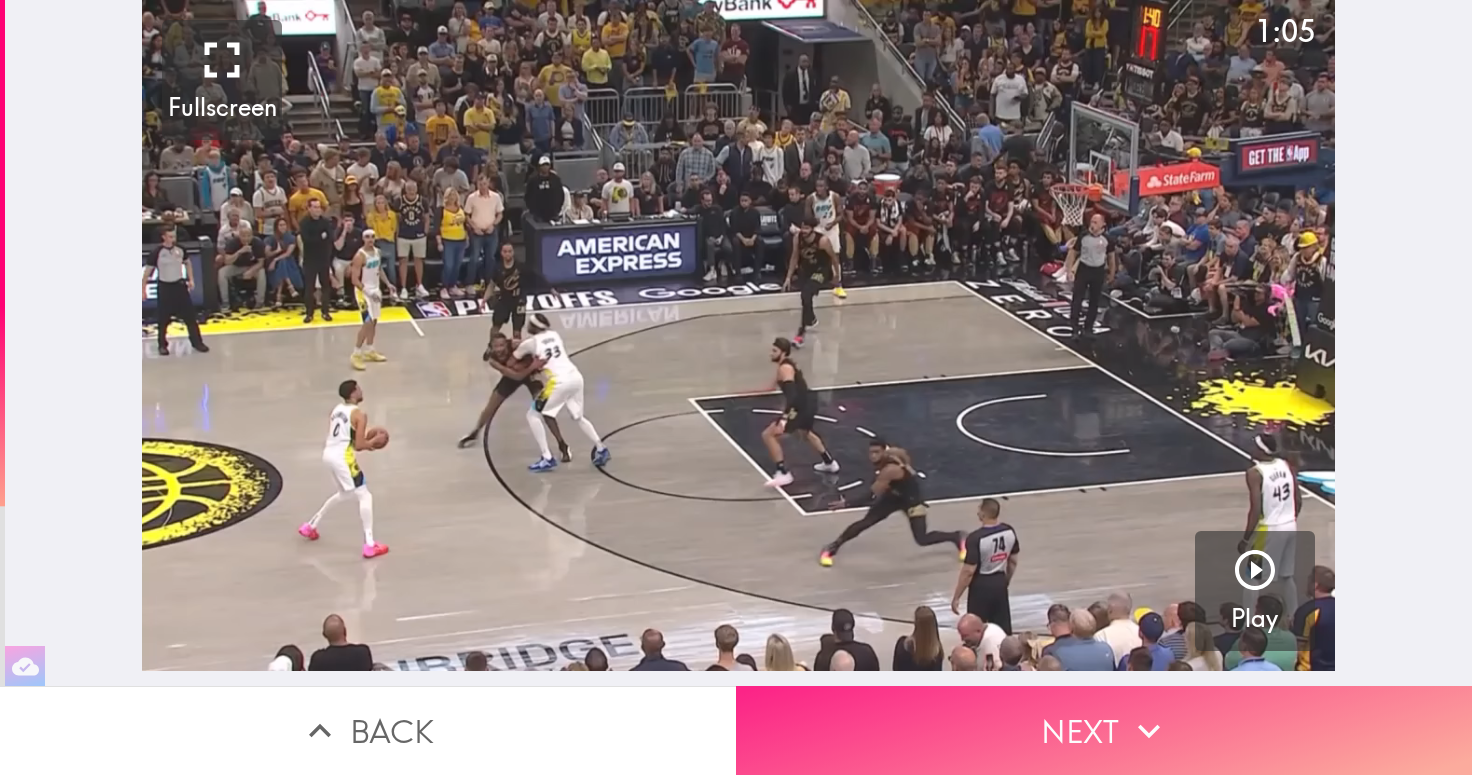 click on "Next" at bounding box center (1104, 730) 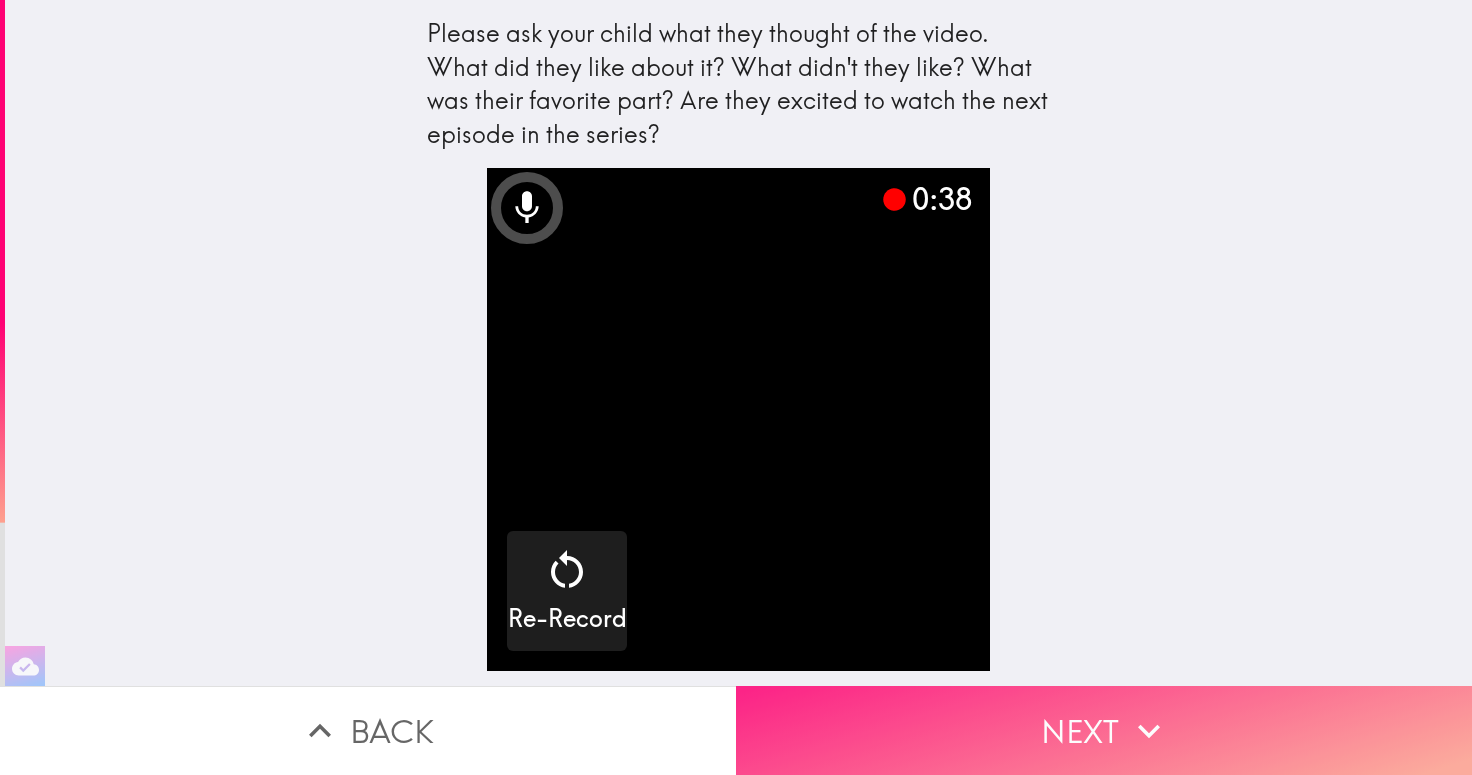click on "Next" at bounding box center [1104, 730] 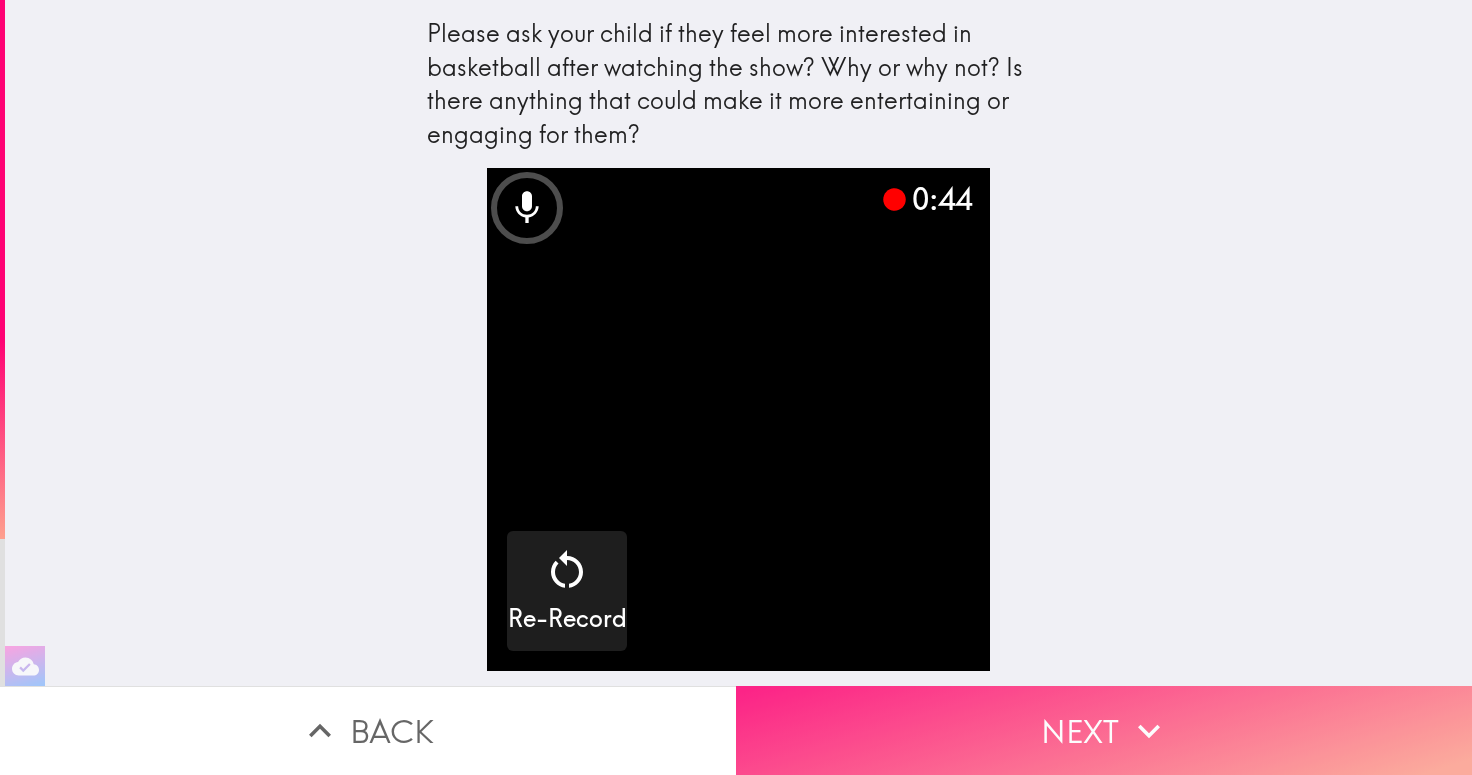 click on "Next" at bounding box center (1104, 730) 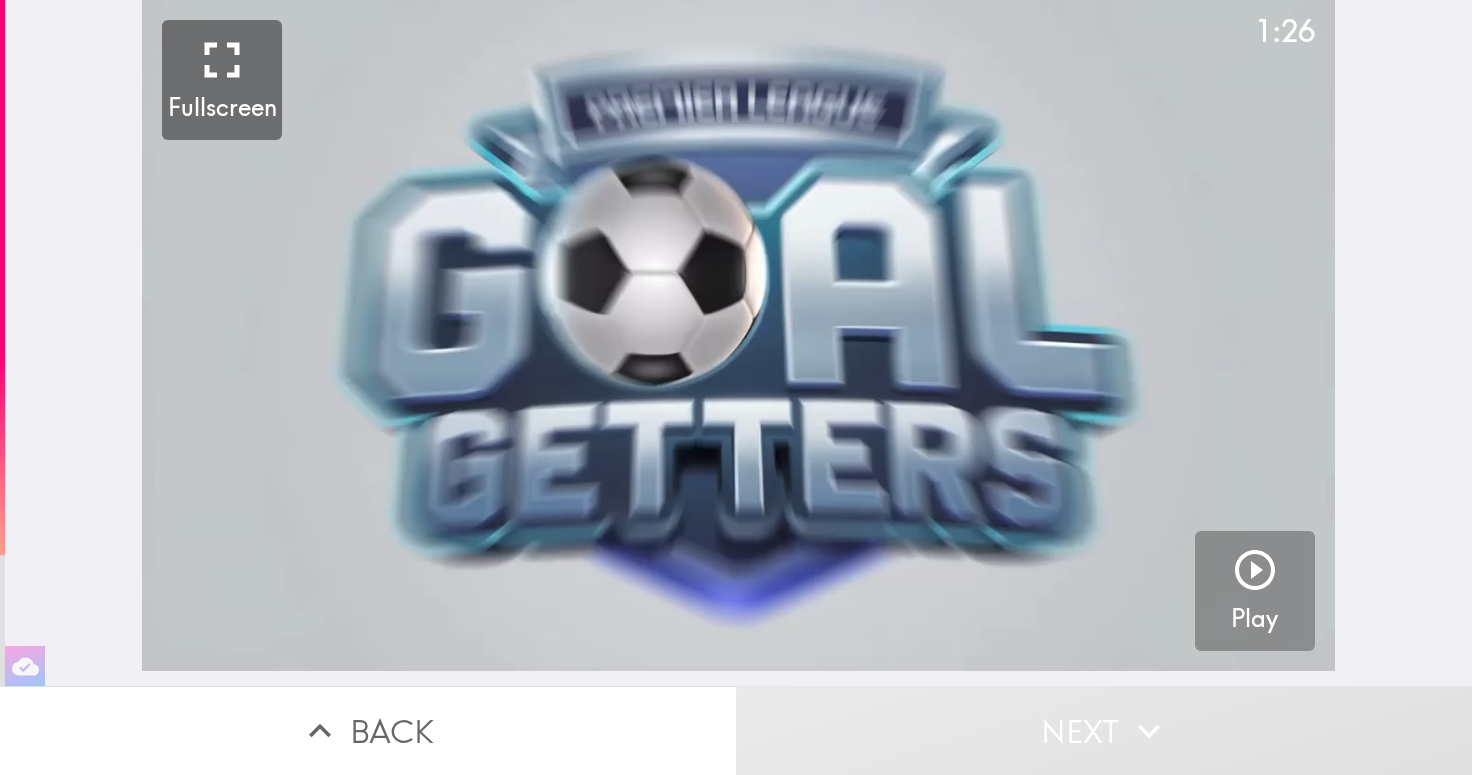 click 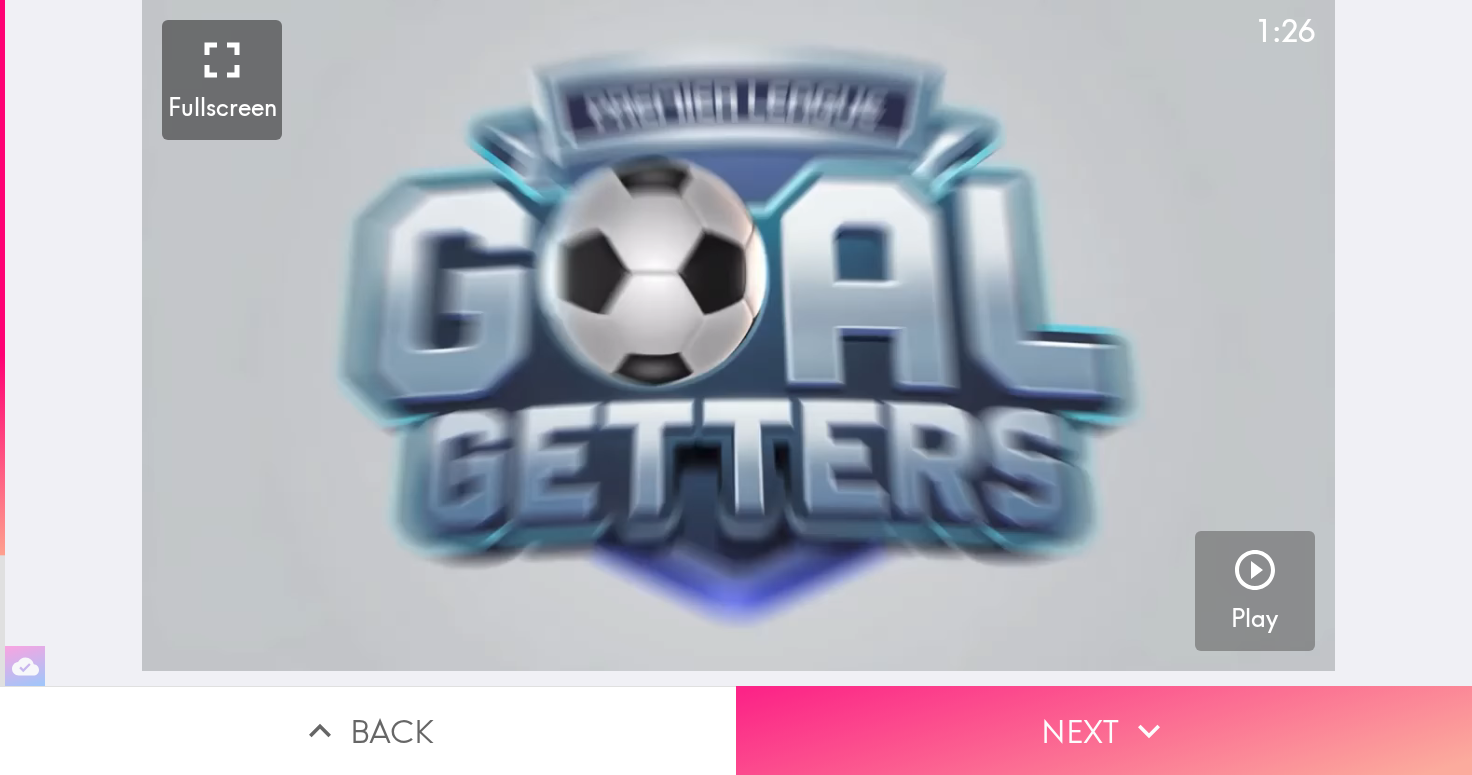 click on "Next" at bounding box center (1104, 730) 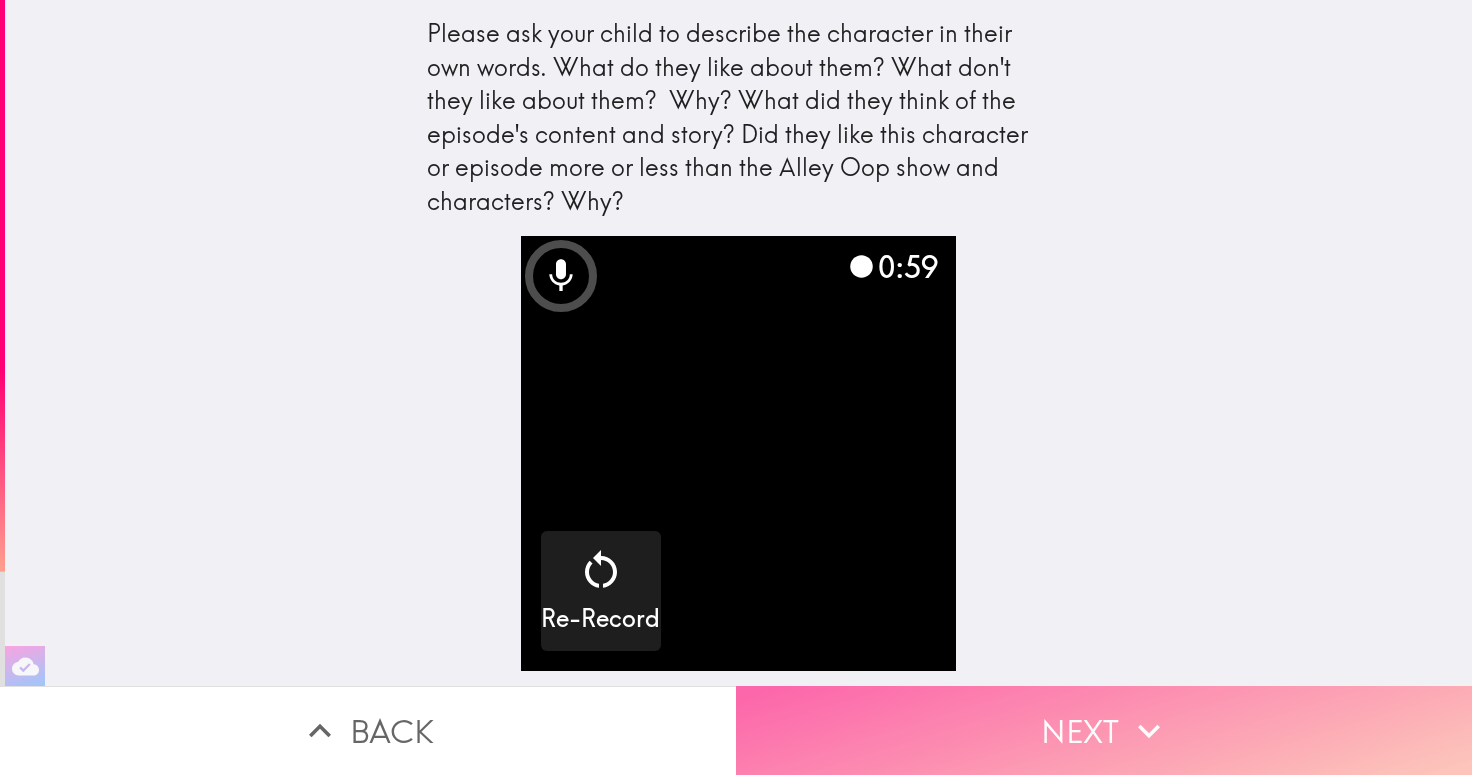 click on "Next" at bounding box center [1104, 730] 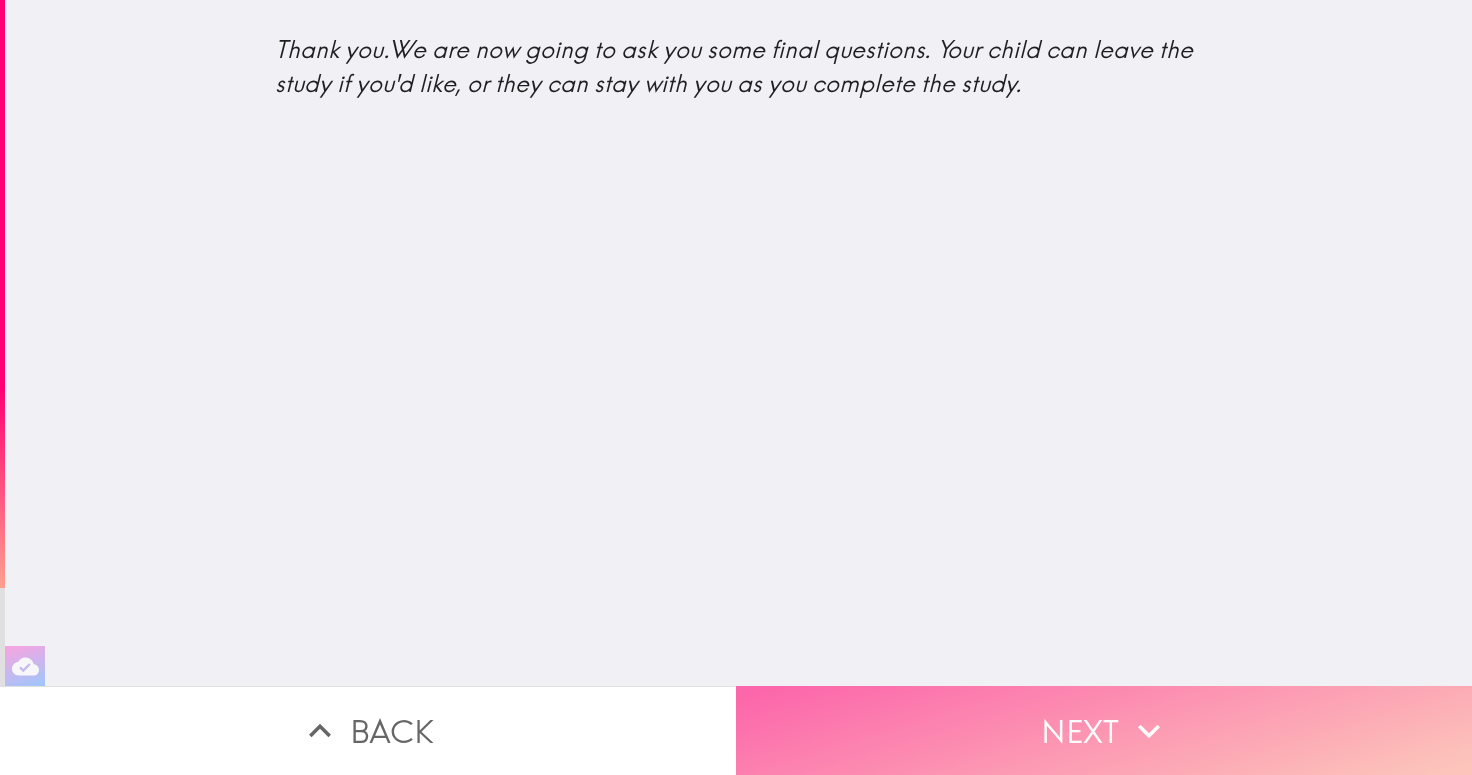 click on "Next" at bounding box center (1104, 730) 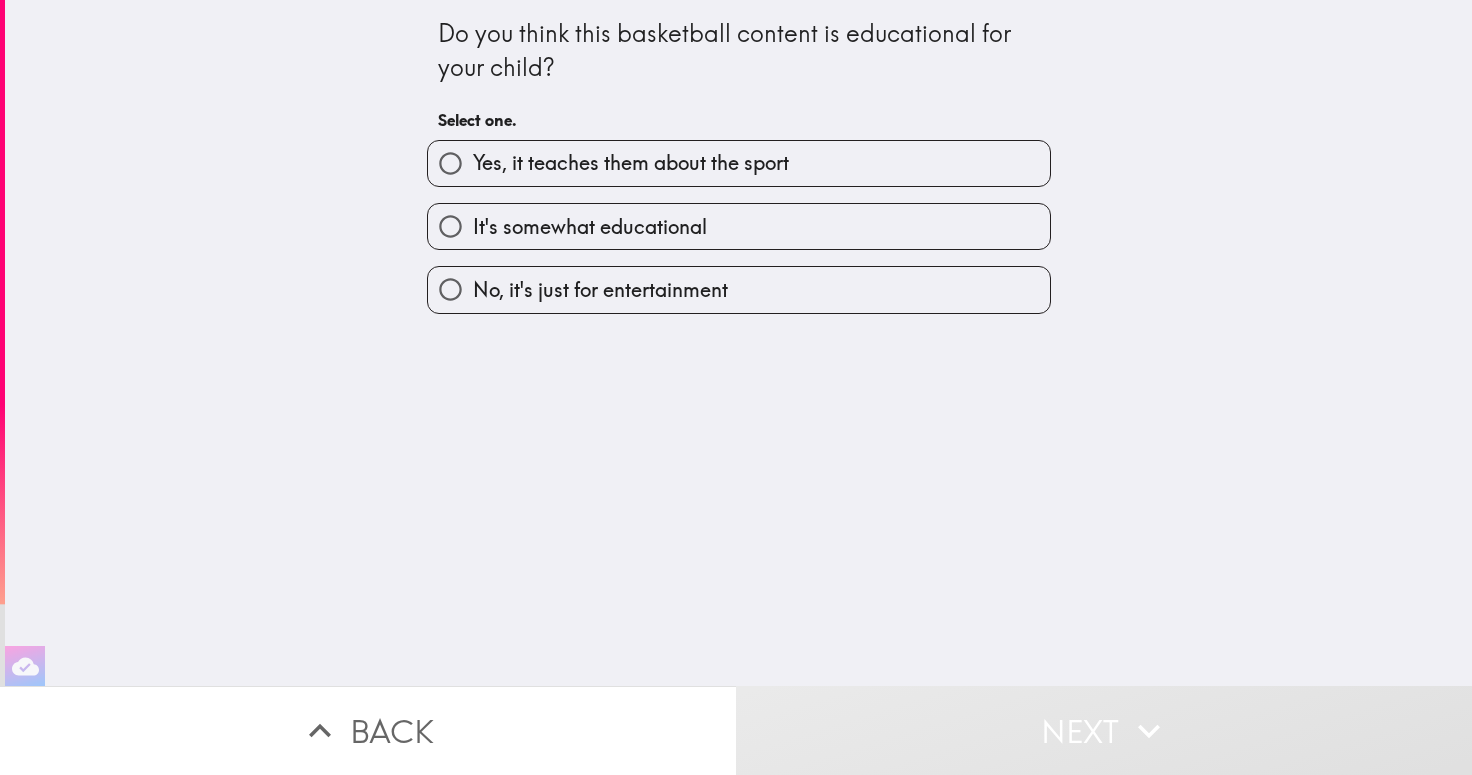 click on "Yes, it teaches them about the sport" at bounding box center [631, 163] 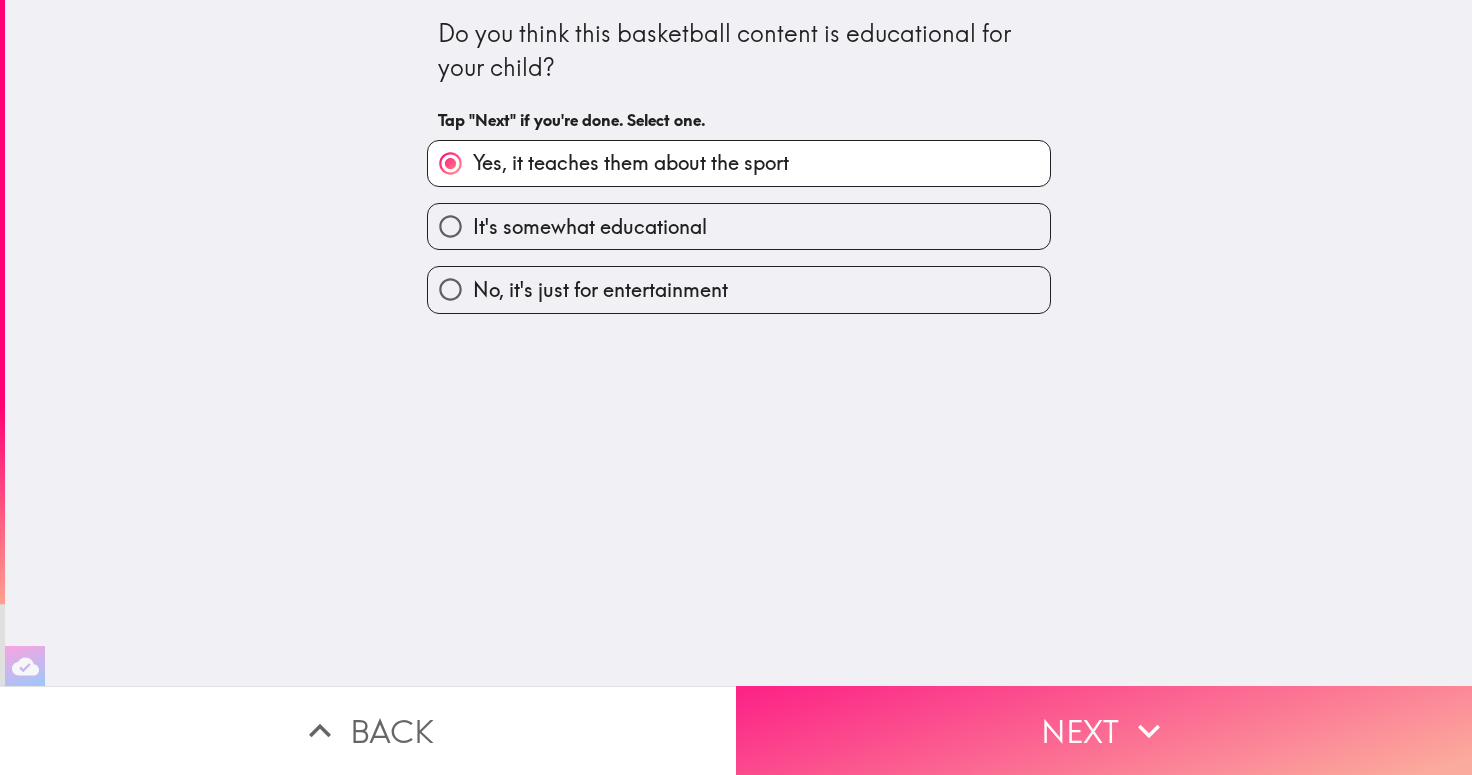 click on "Next" at bounding box center [1104, 730] 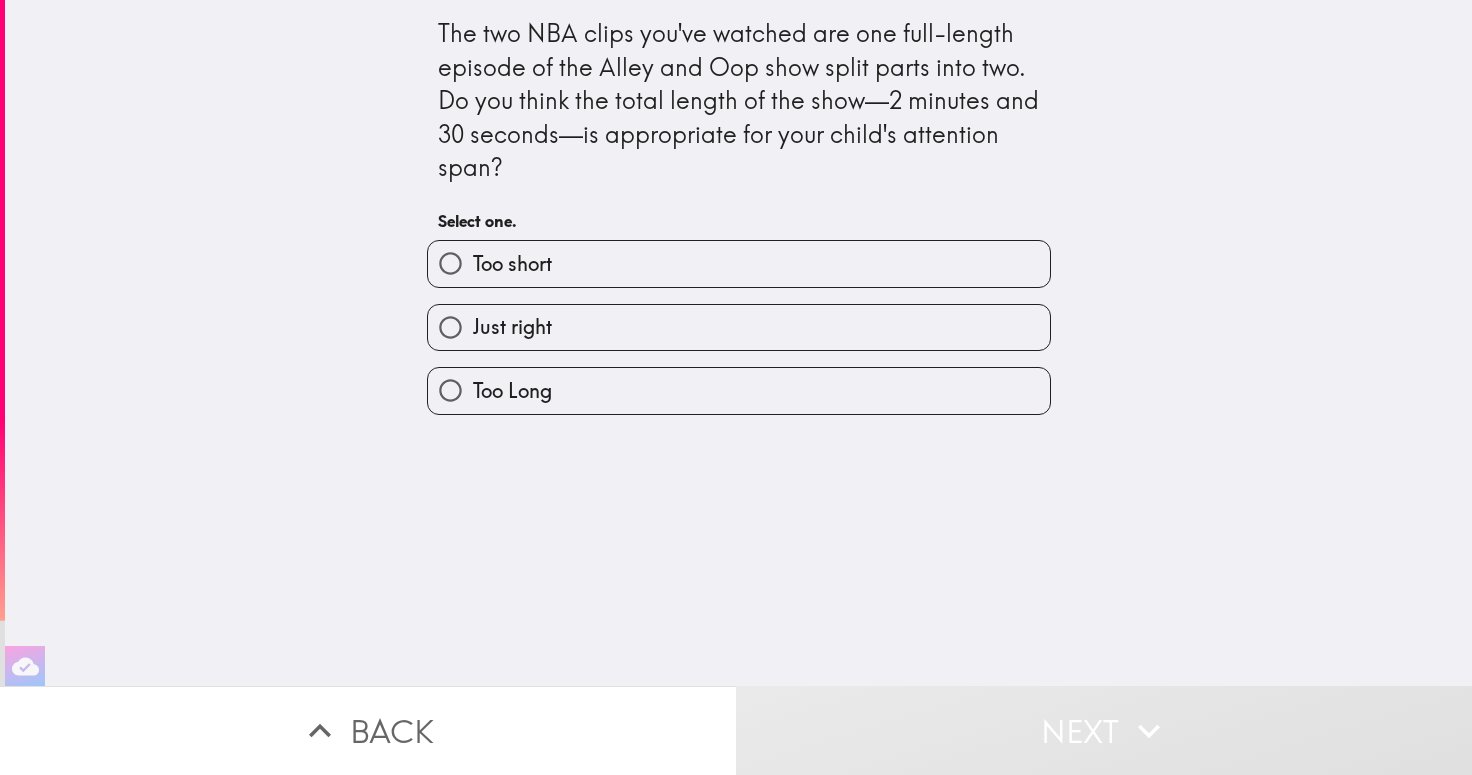 click on "Just right" at bounding box center (739, 327) 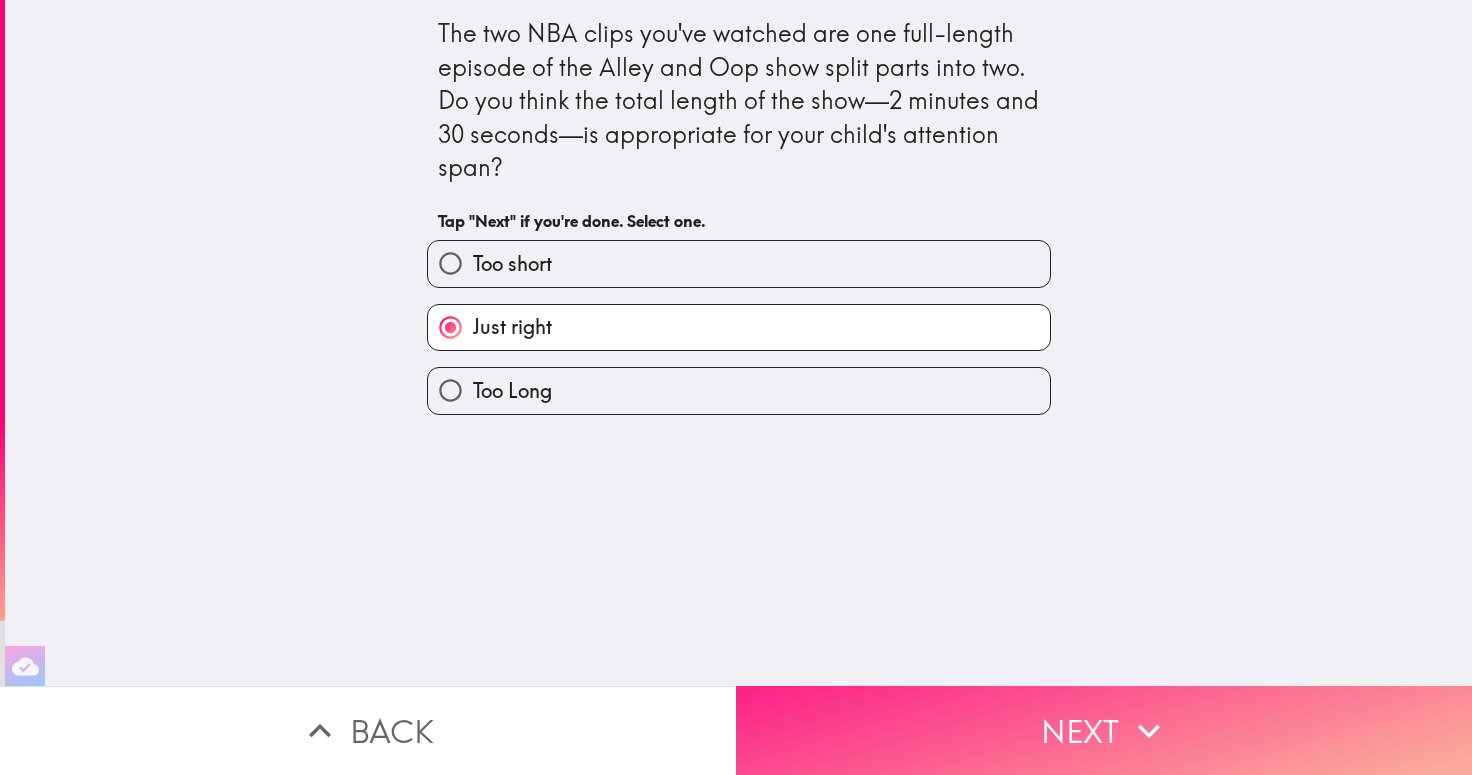 click on "Next" at bounding box center [1104, 730] 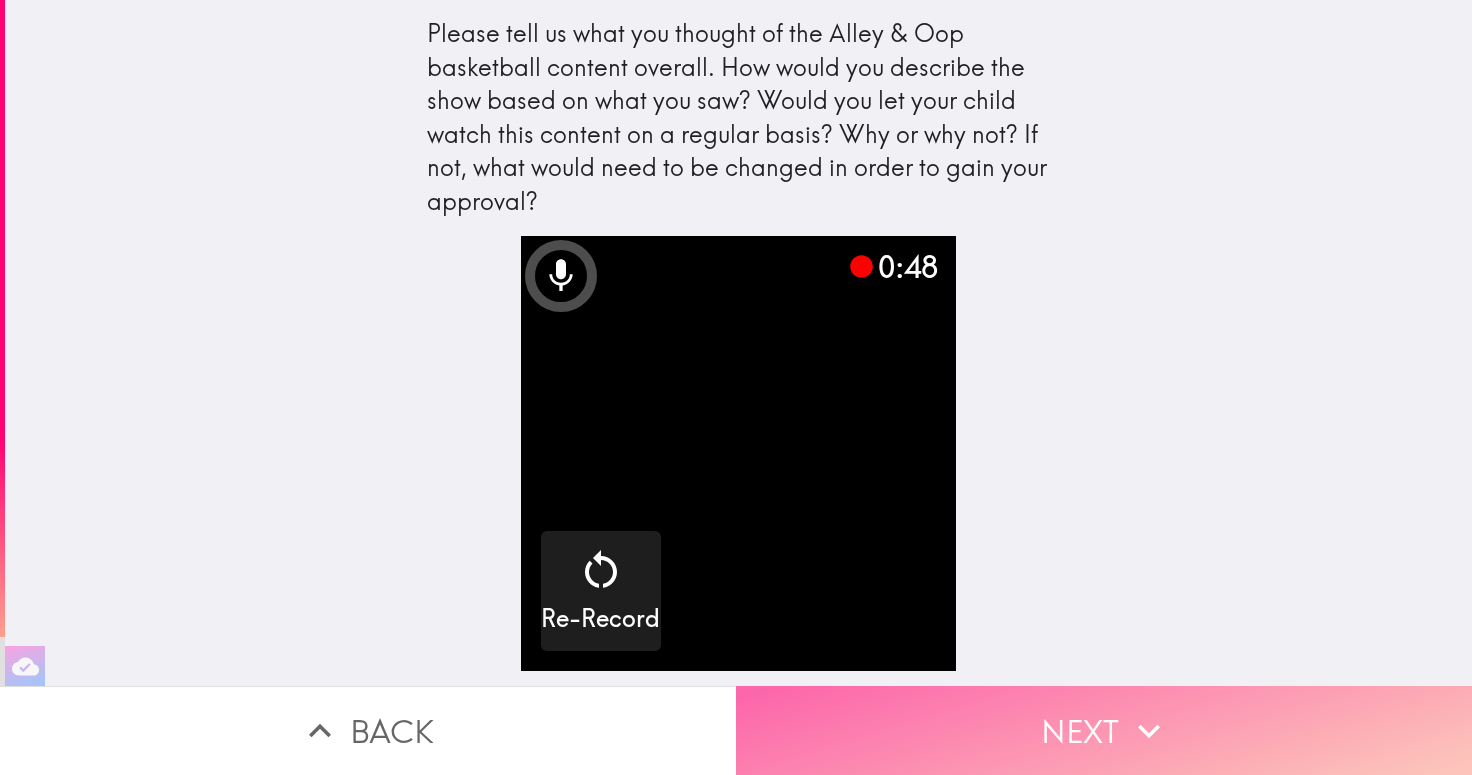 click on "Next" at bounding box center [1104, 730] 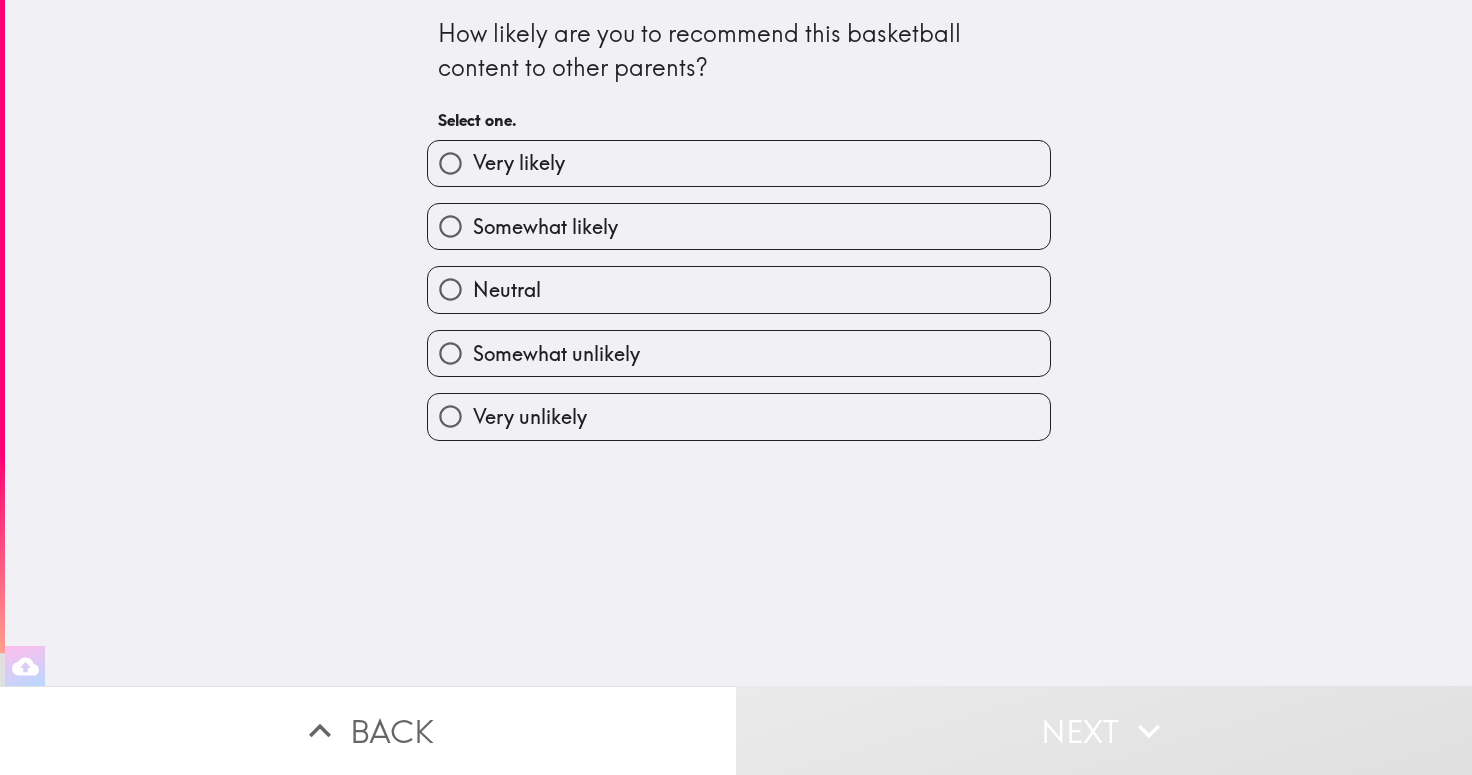 click on "Somewhat likely" at bounding box center [545, 227] 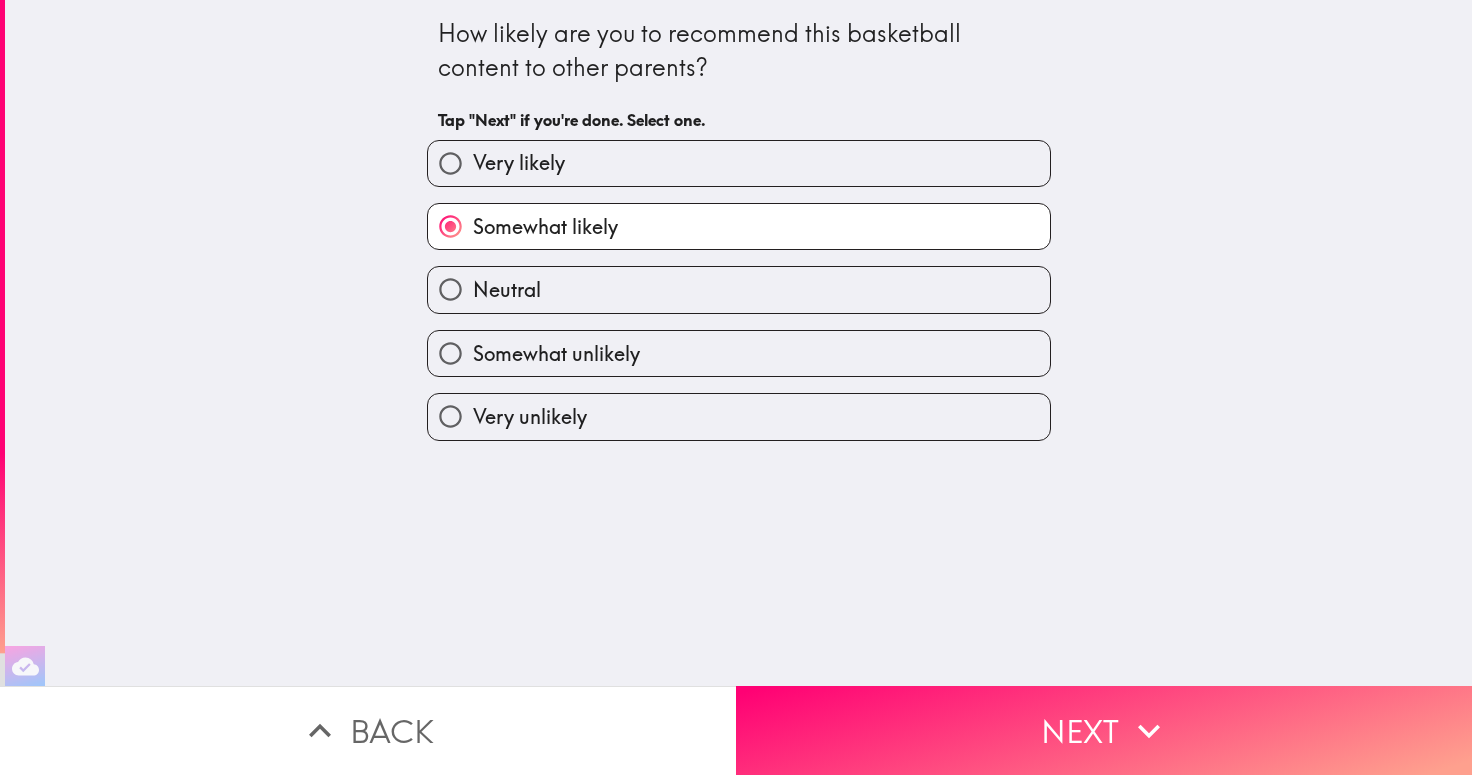 click on "Next" at bounding box center (1104, 730) 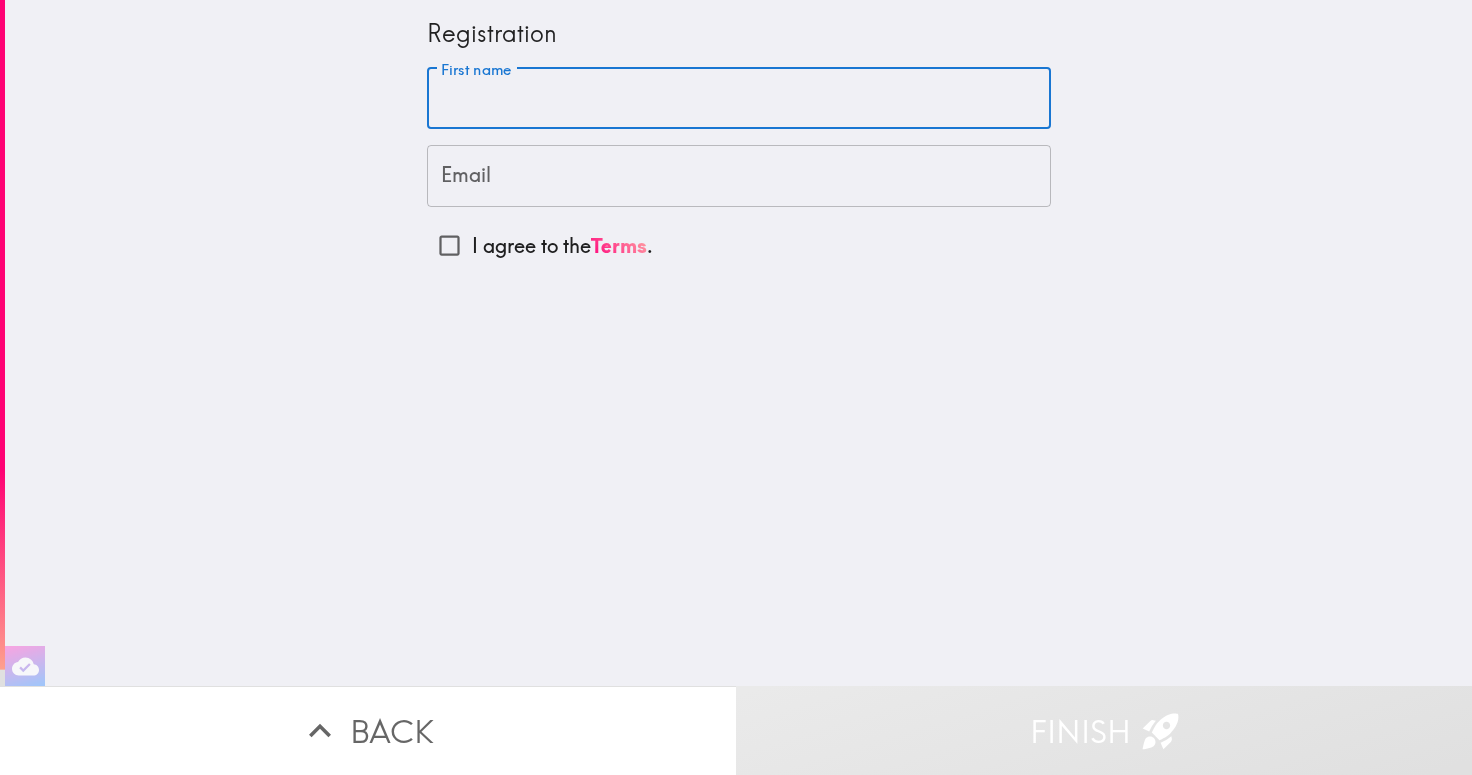 click on "First name" at bounding box center [739, 99] 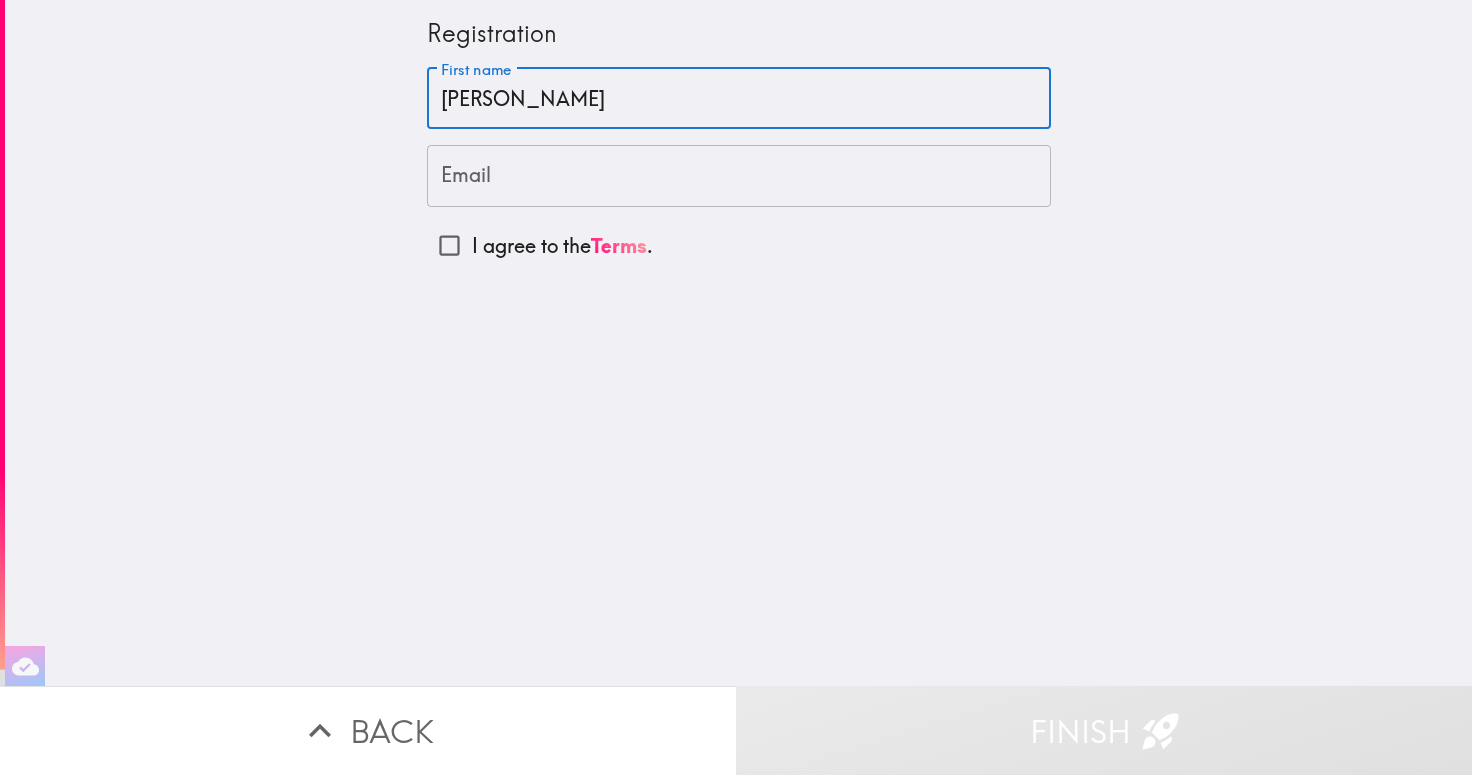 click on "Email" at bounding box center [739, 176] 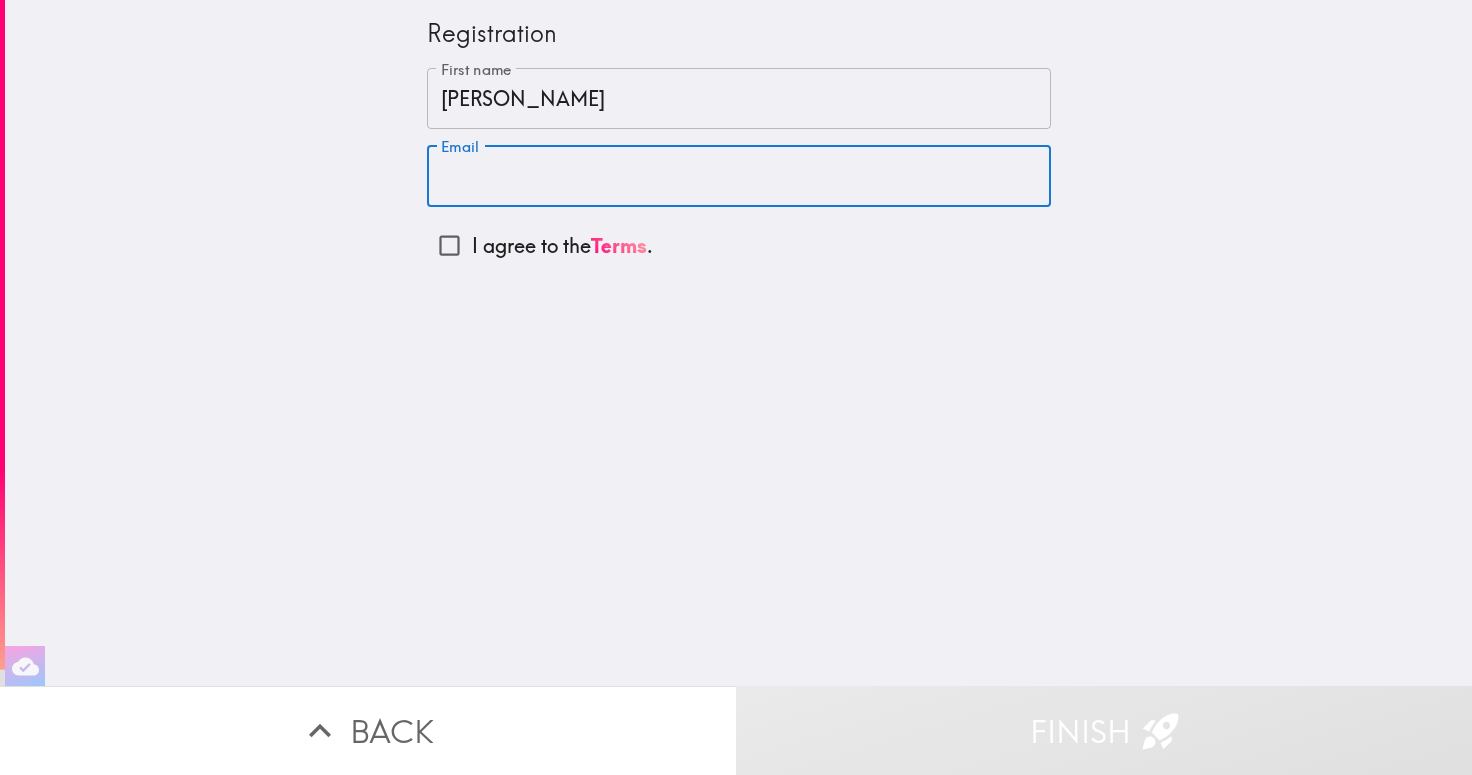 click on "Email" at bounding box center (739, 176) 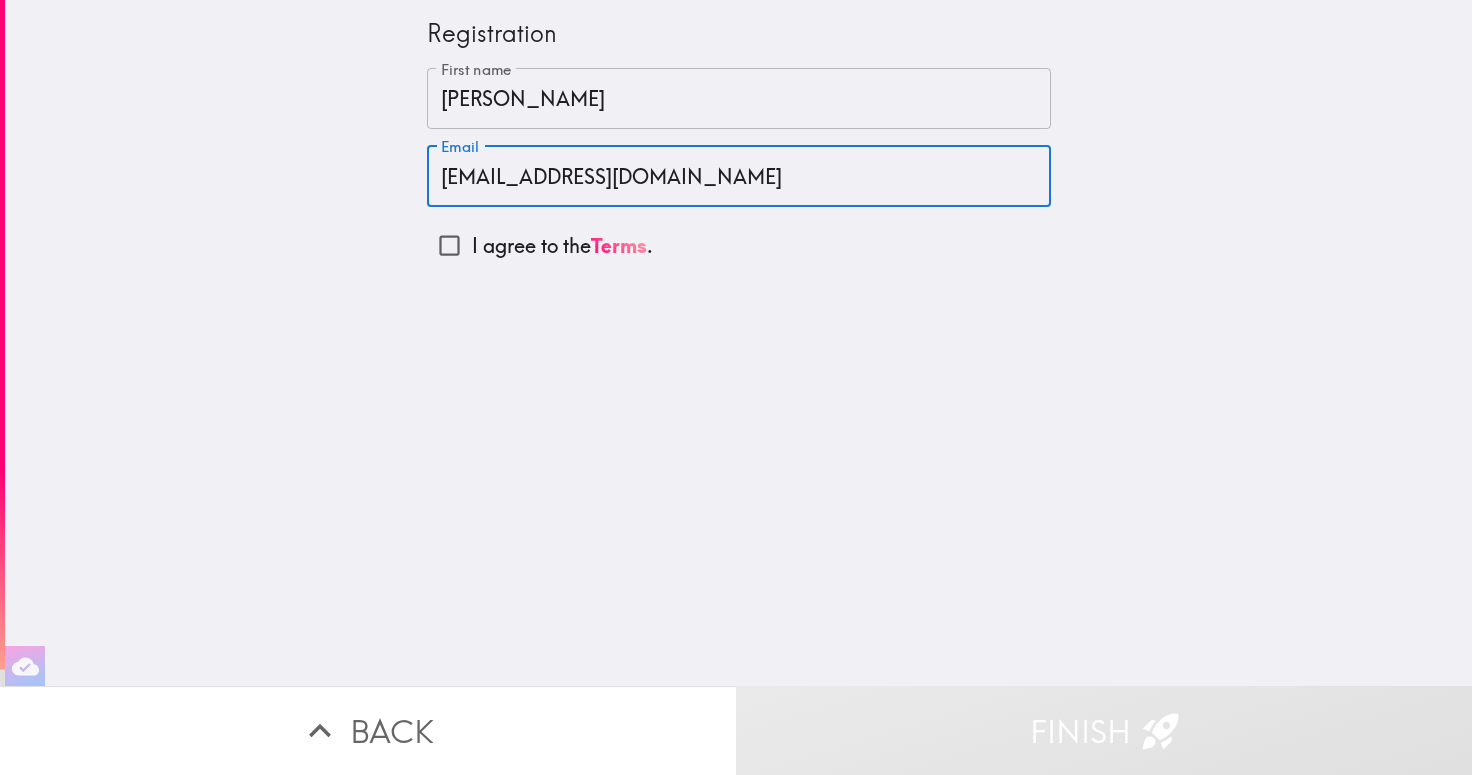 type on "samantha.hardman88@gmail.com" 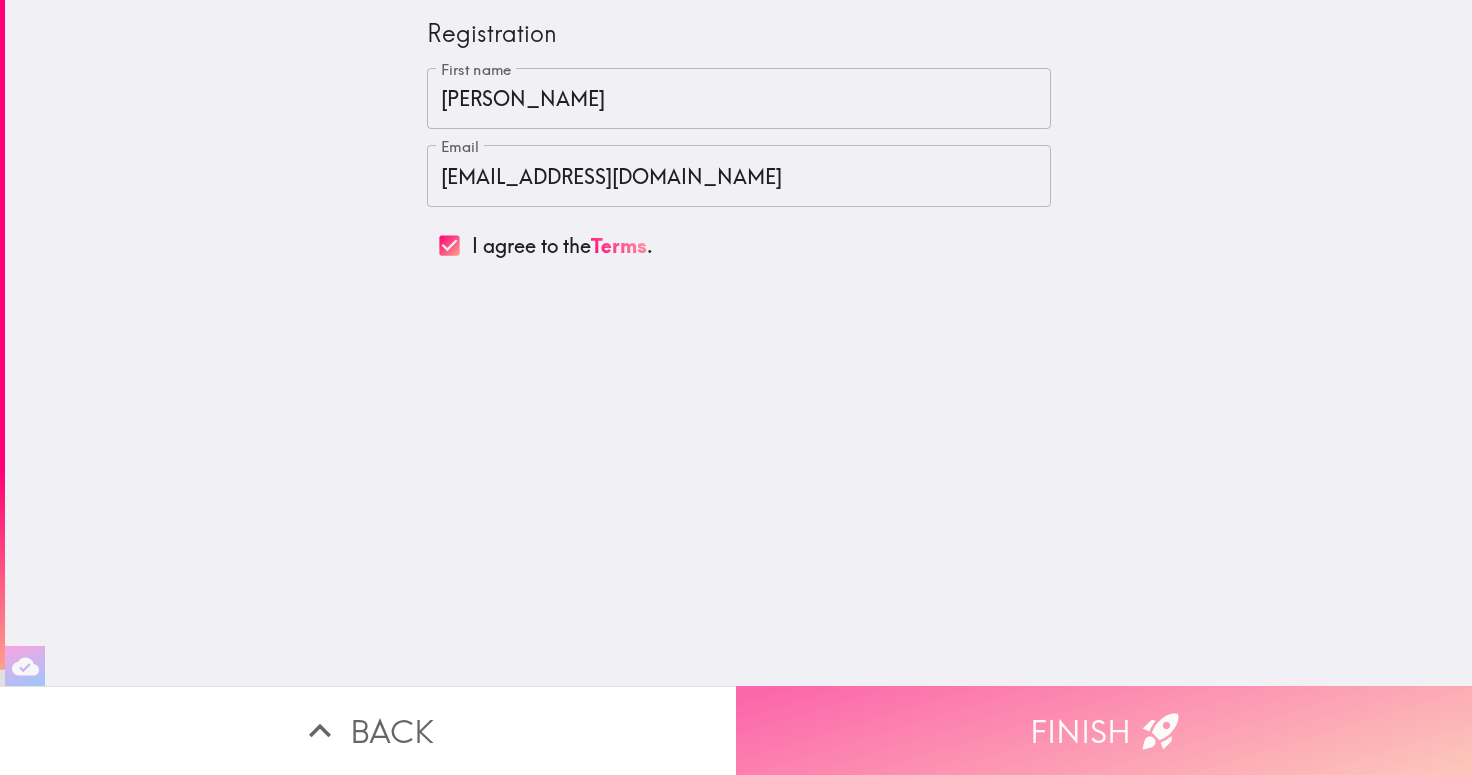 click on "Finish" at bounding box center (1104, 730) 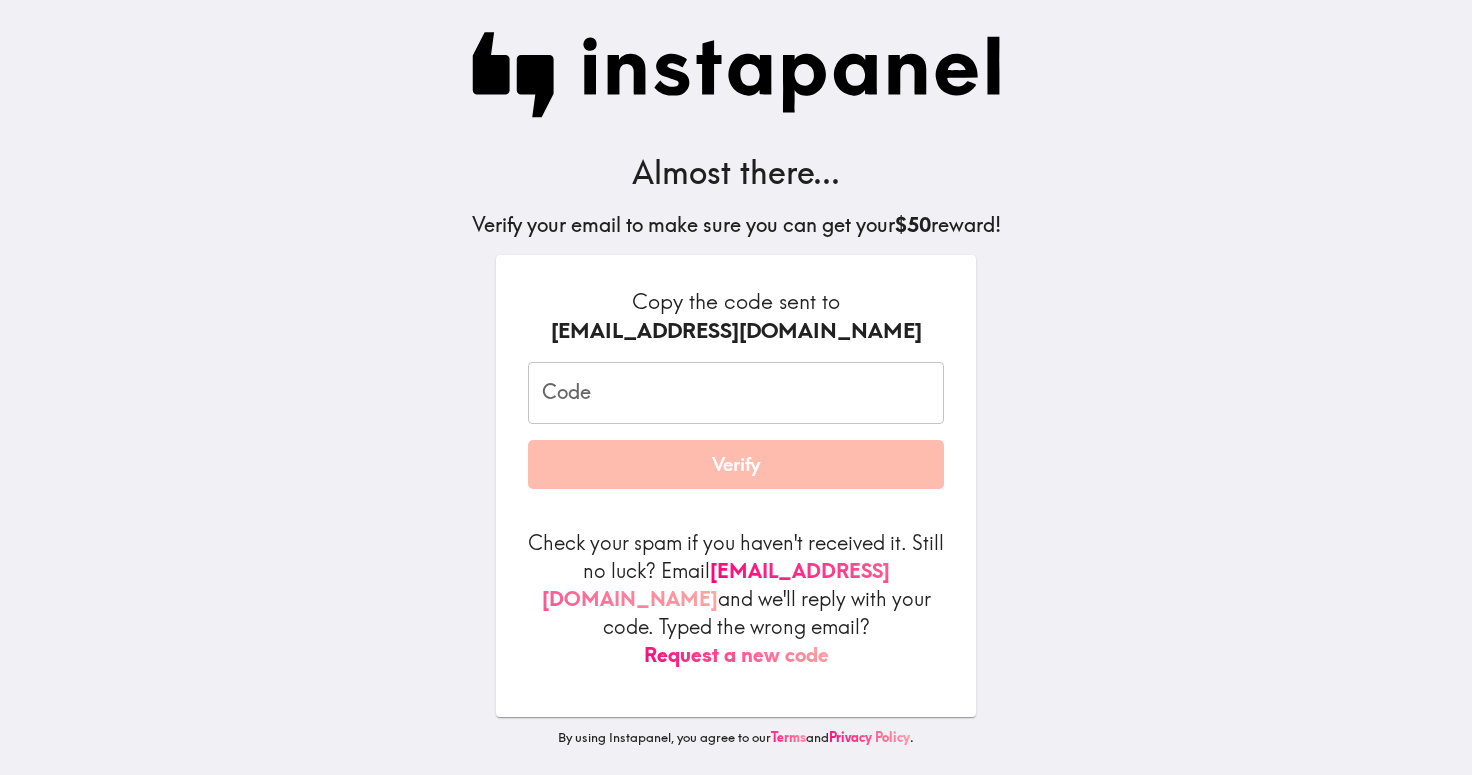 click on "Code" at bounding box center [736, 393] 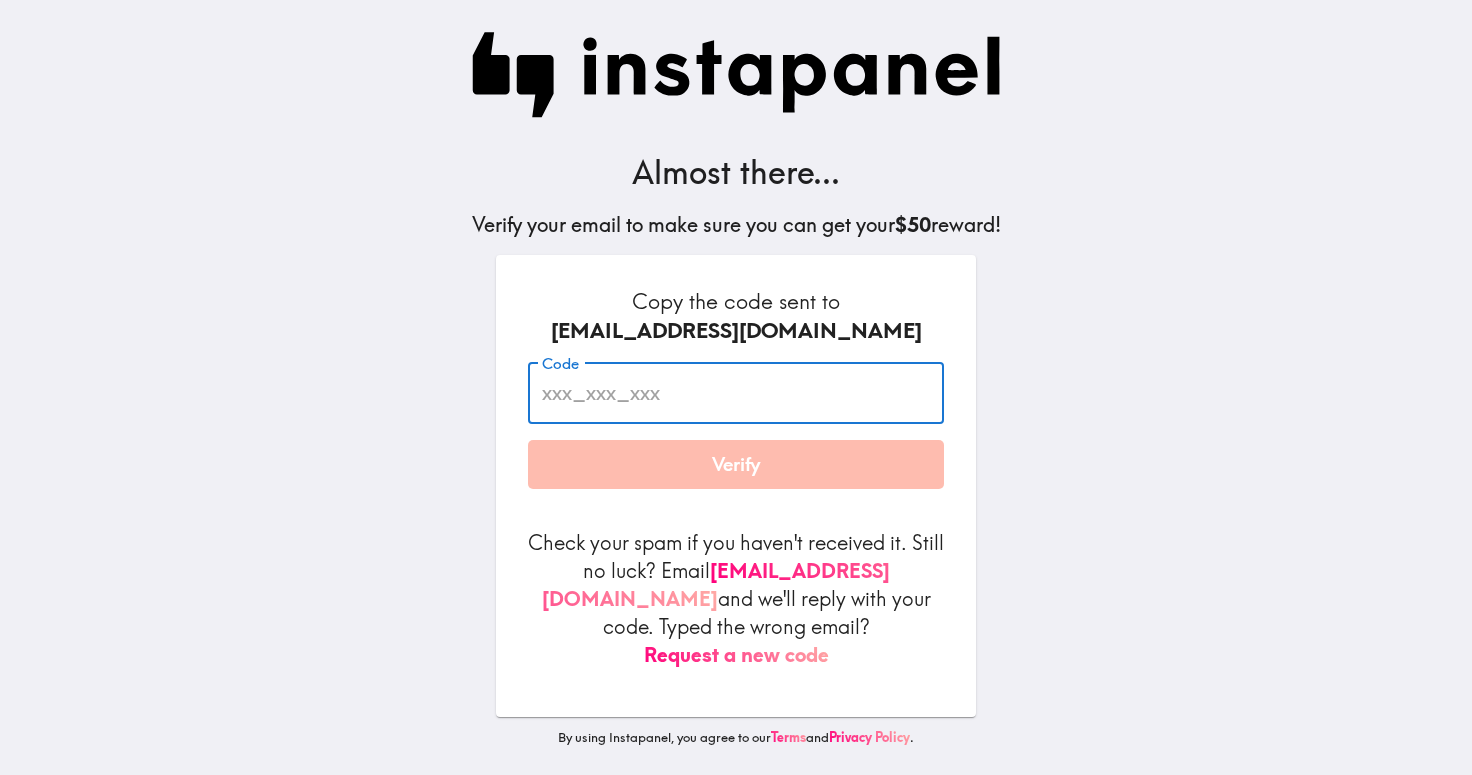 paste on "jJk_idt_BJA" 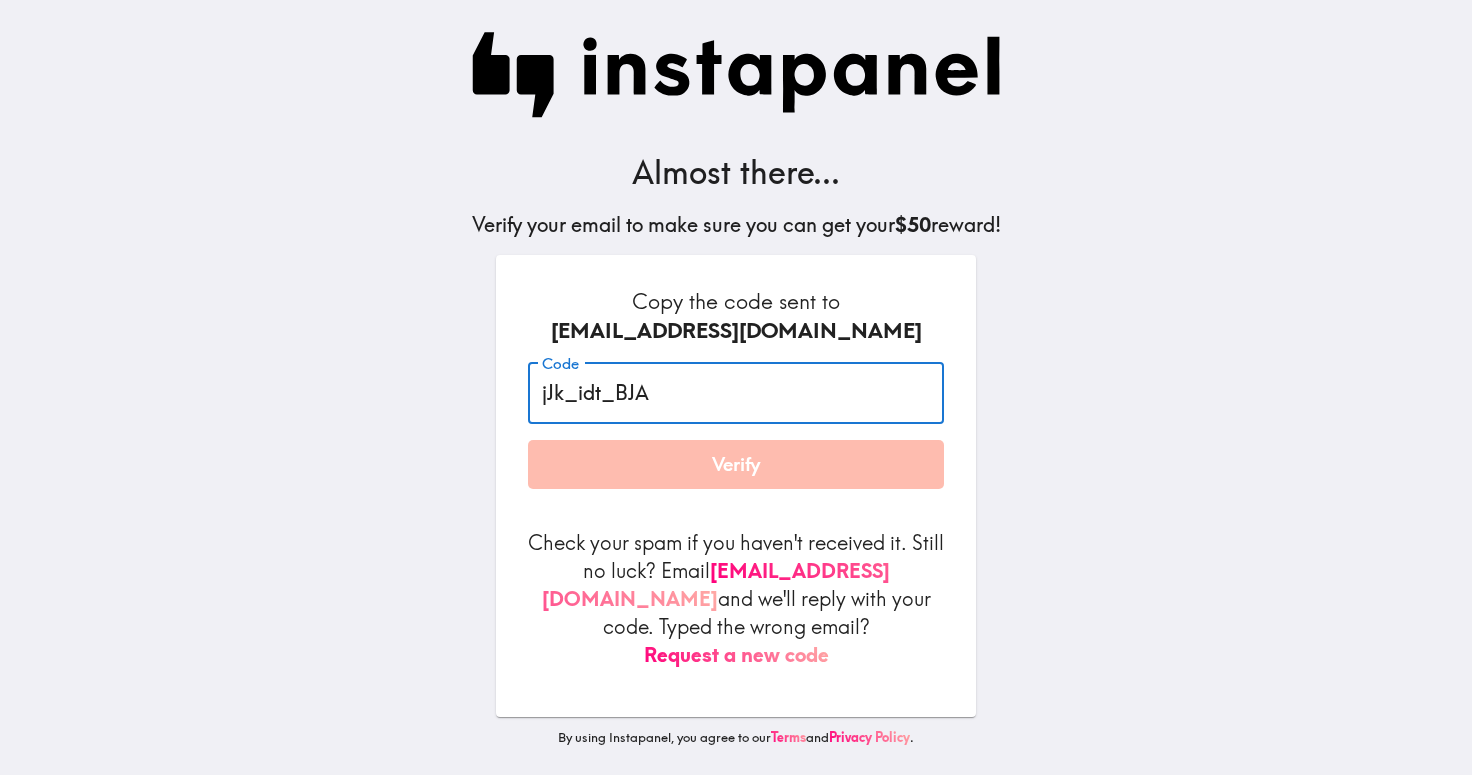 type on "jJk_idt_BJA" 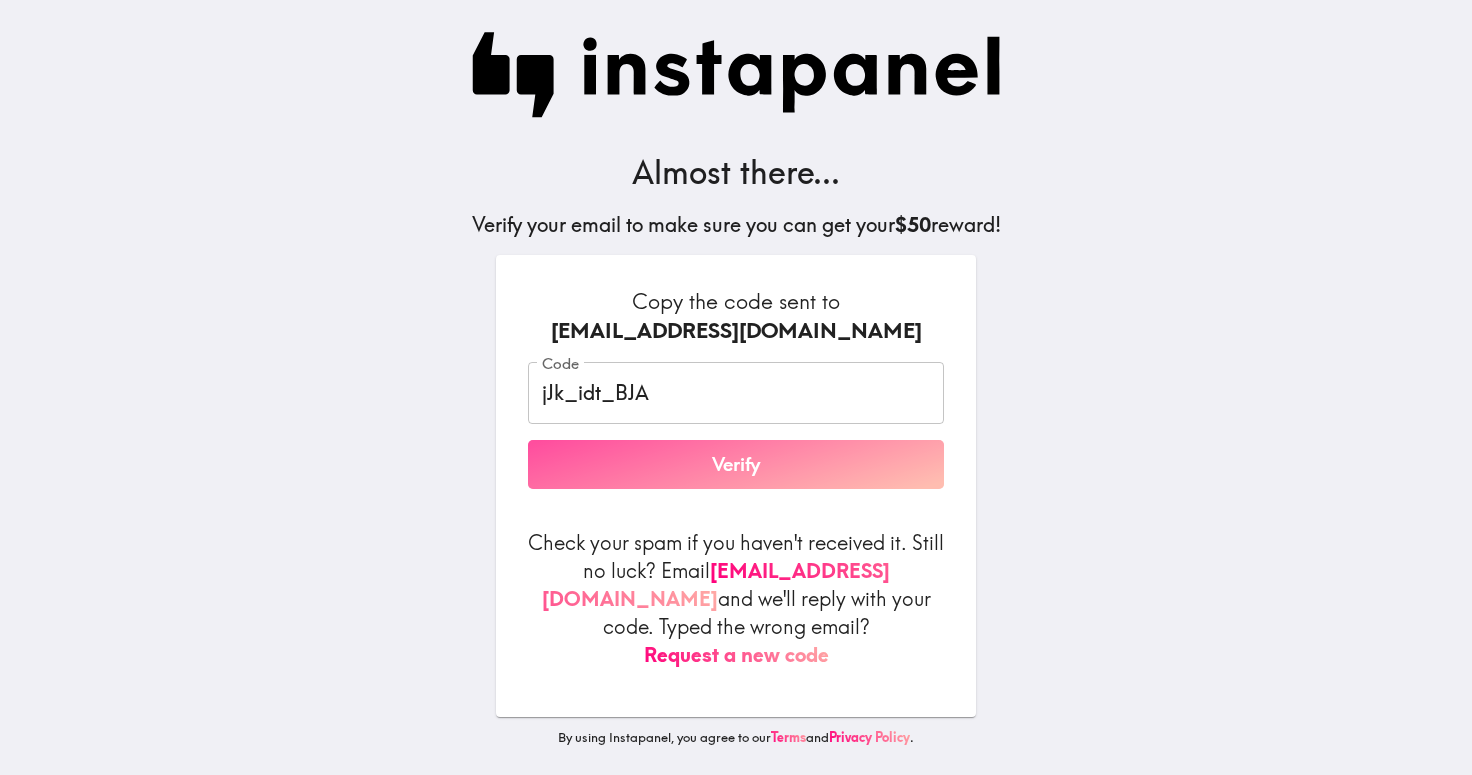 click on "Verify" at bounding box center [736, 465] 